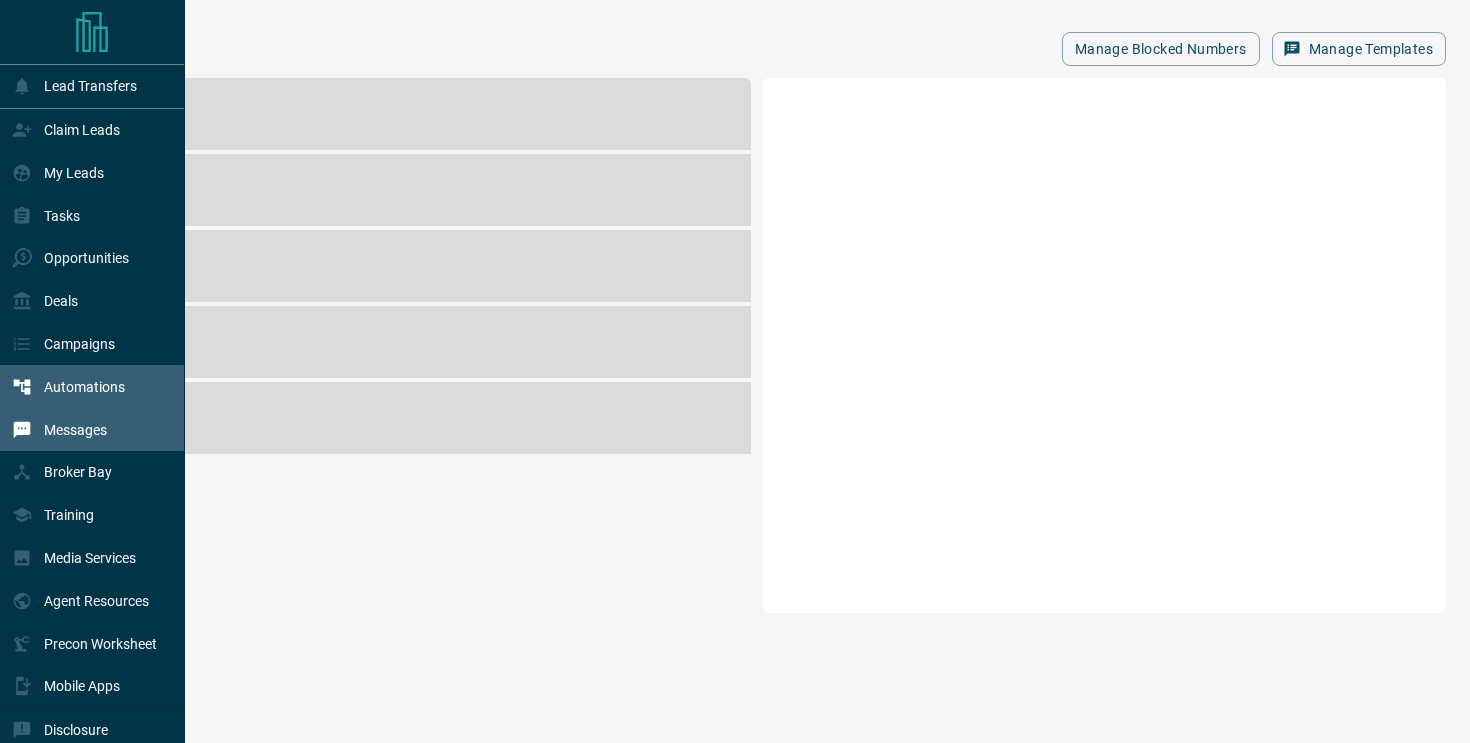 scroll, scrollTop: 0, scrollLeft: 0, axis: both 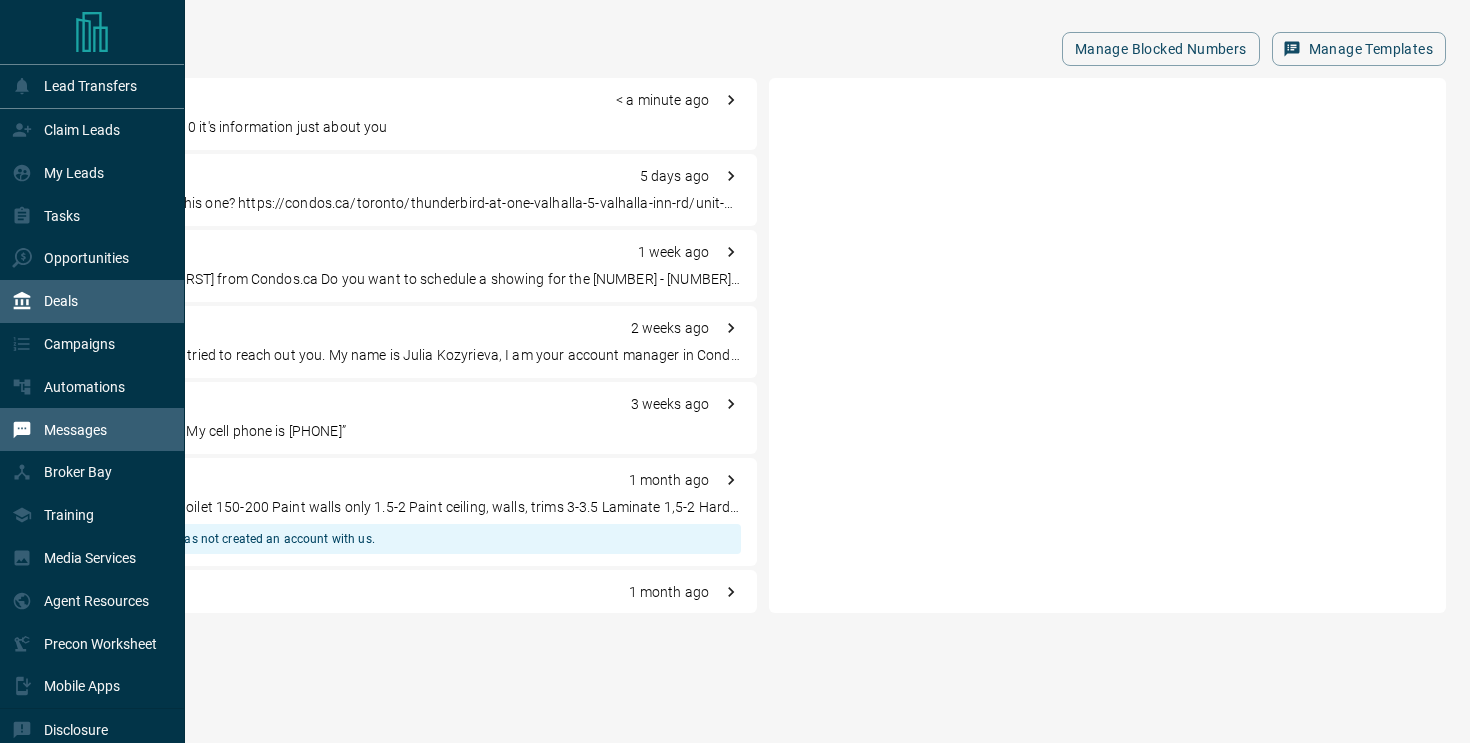 click on "Deals" at bounding box center [61, 301] 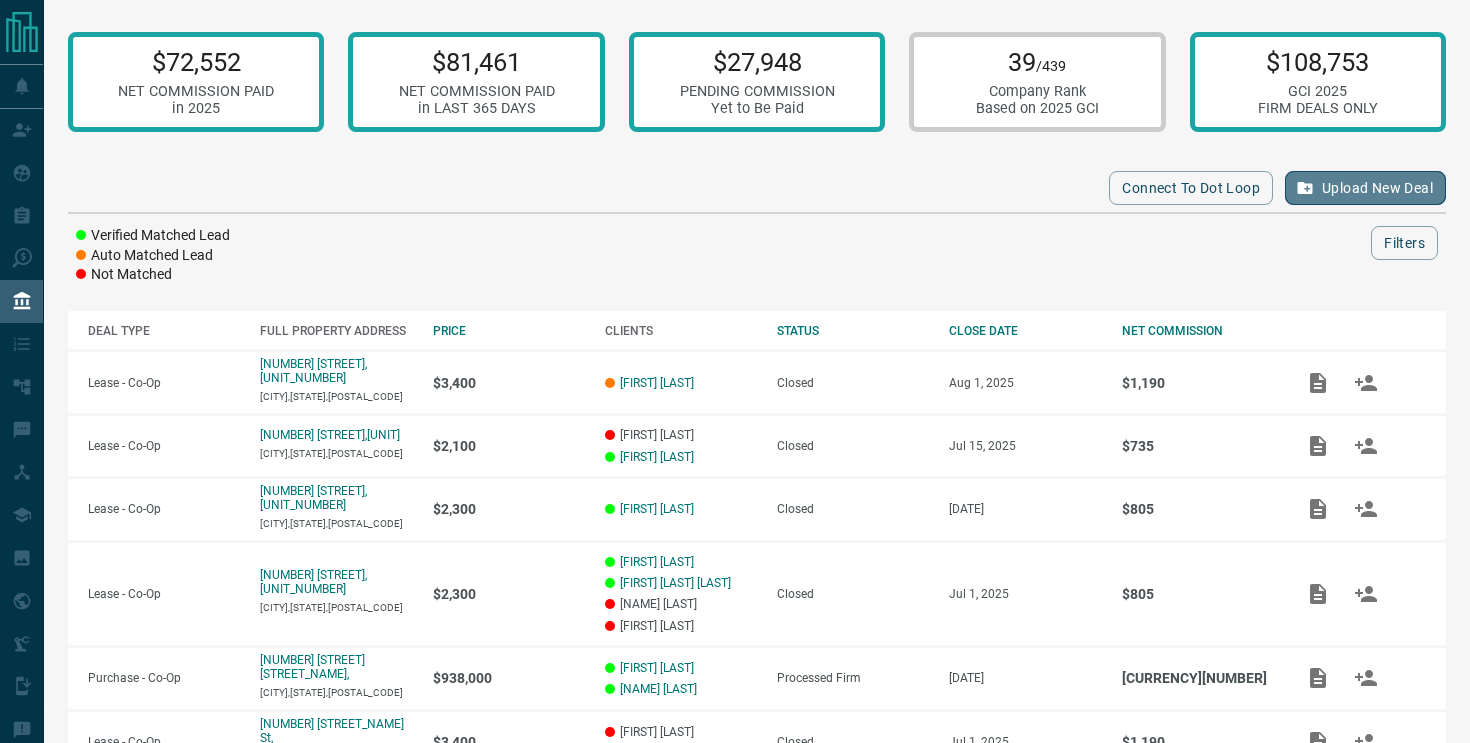 click on "Upload New Deal" at bounding box center [1365, 188] 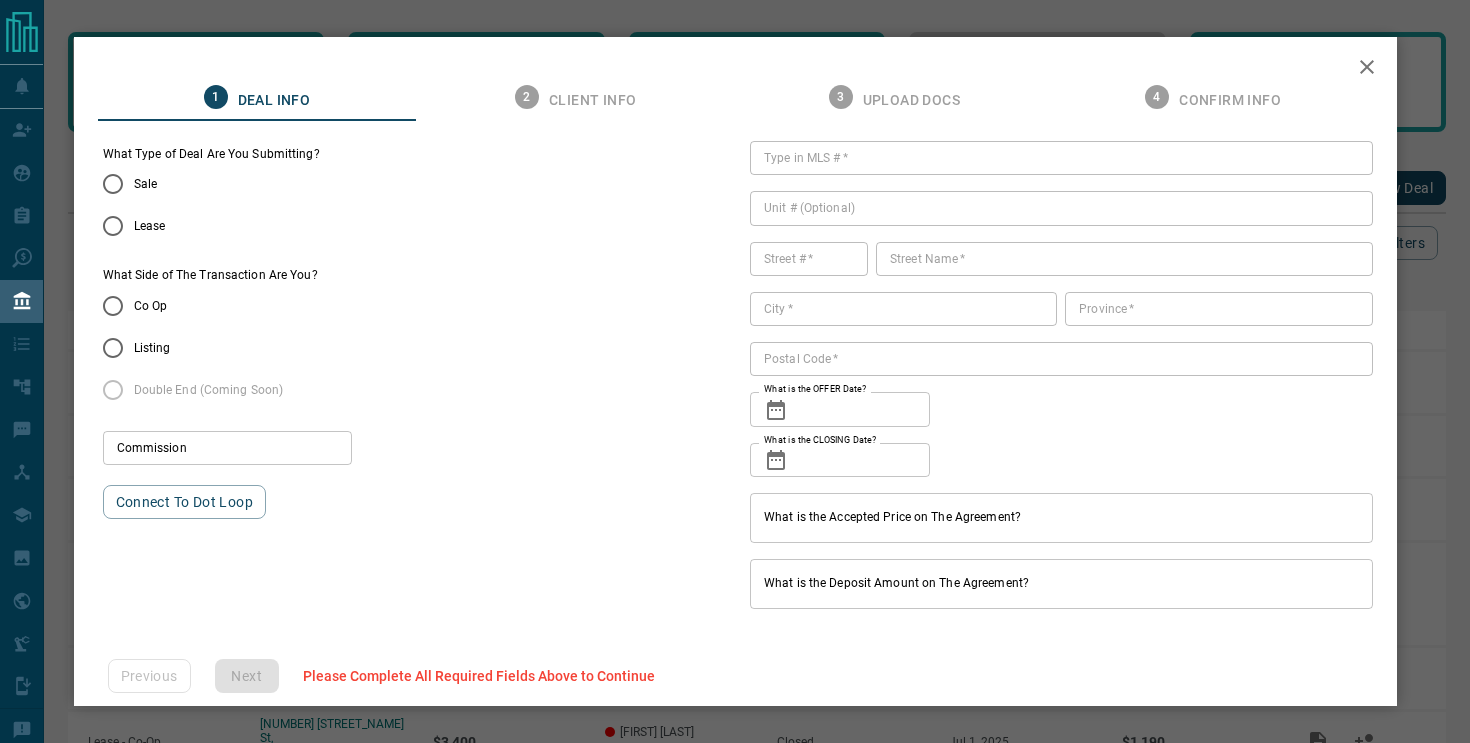 click on "Lease" at bounding box center (198, 226) 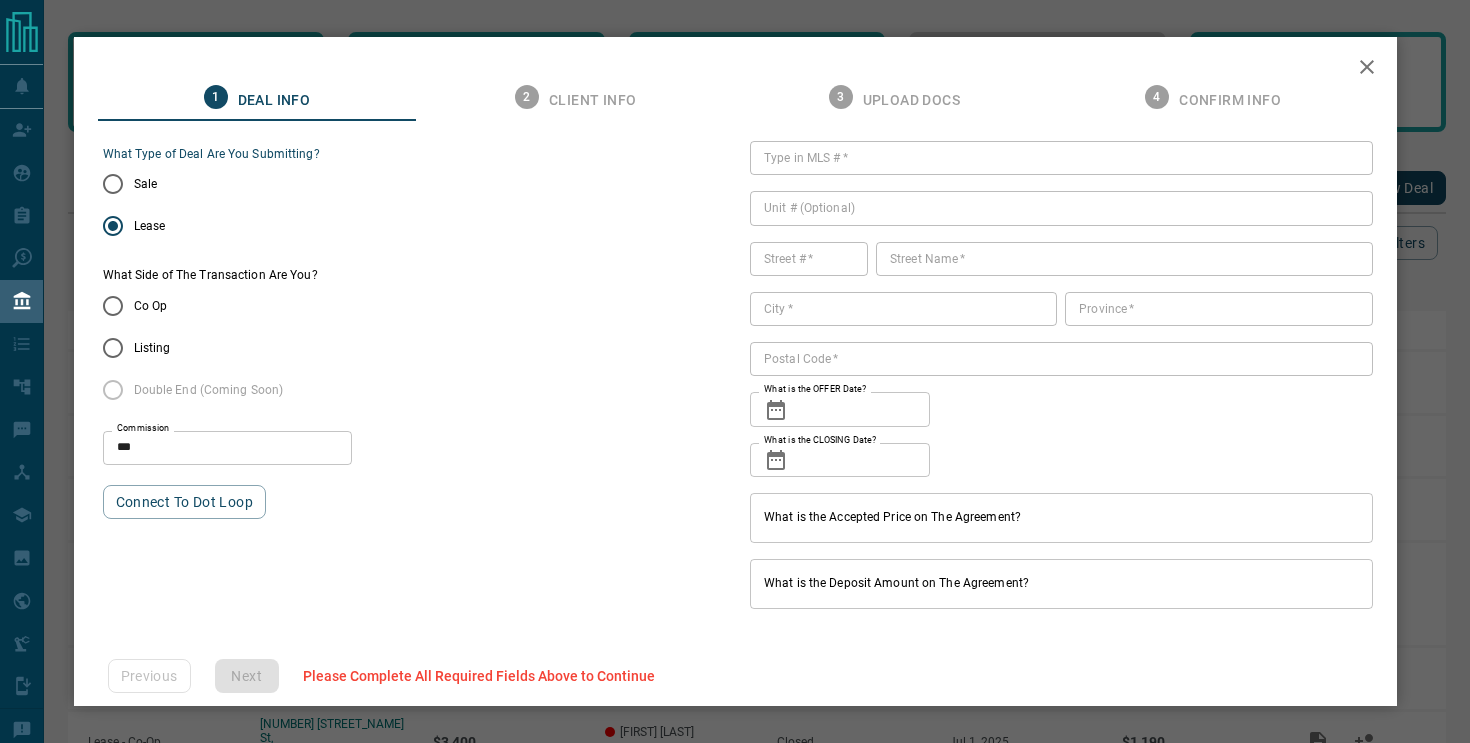 click on "Co Op" at bounding box center [151, 306] 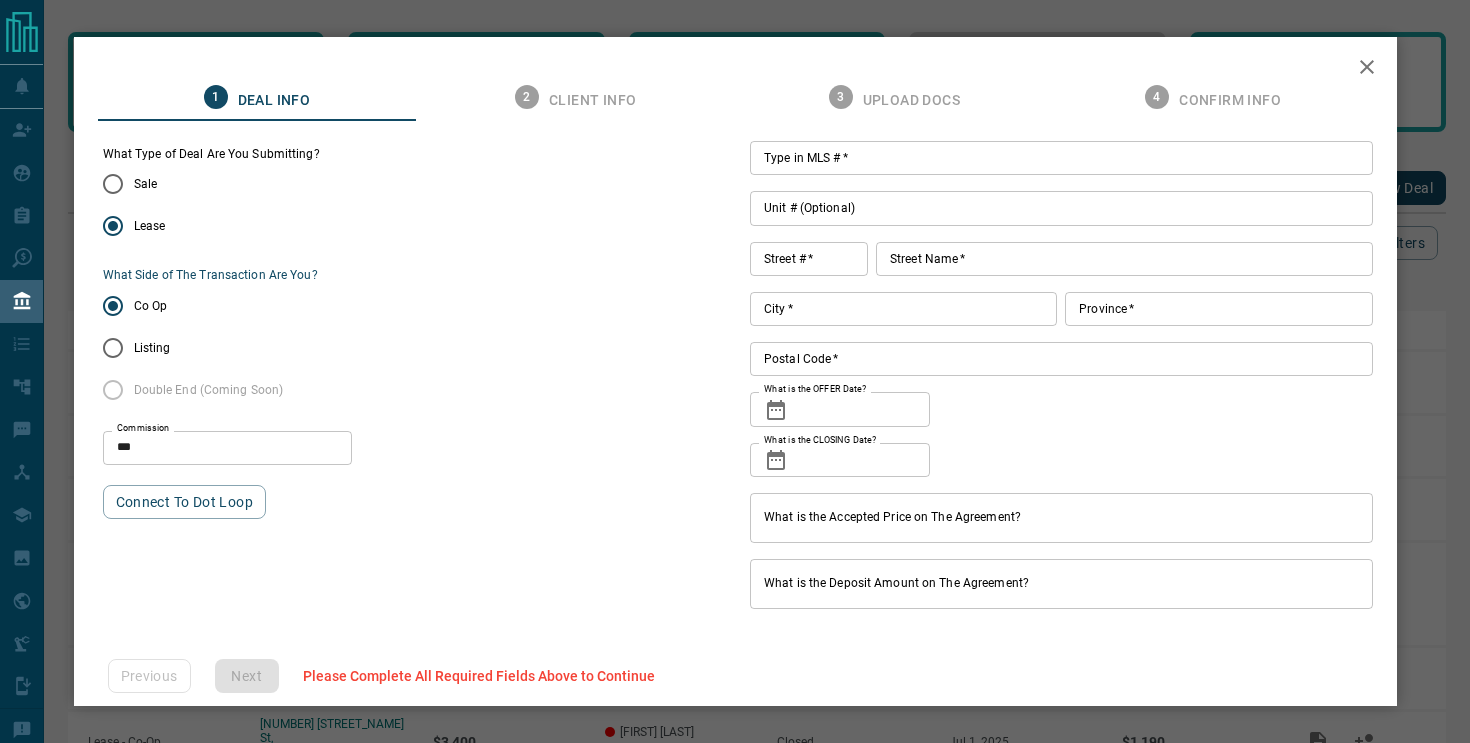 click on "Type in MLS #   *" at bounding box center [1061, 158] 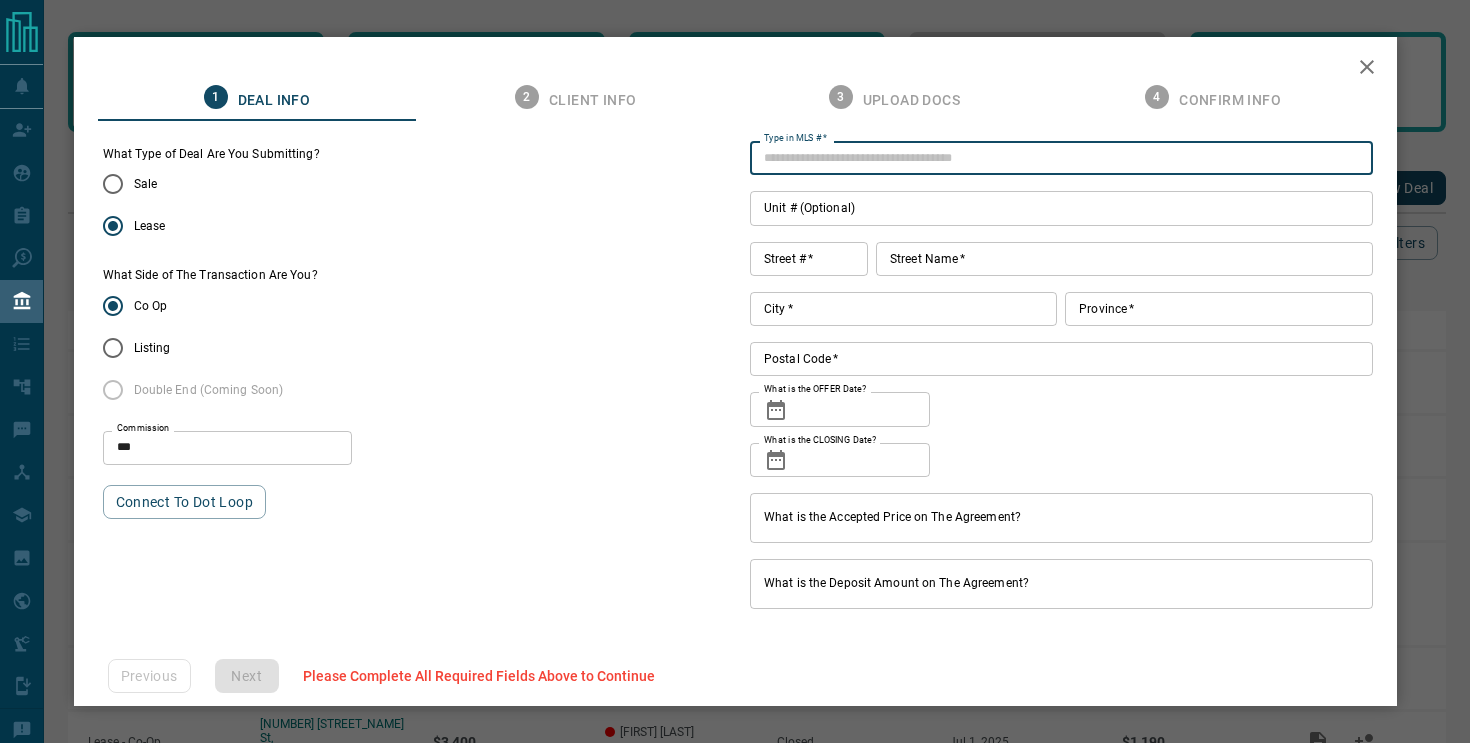paste on "*********" 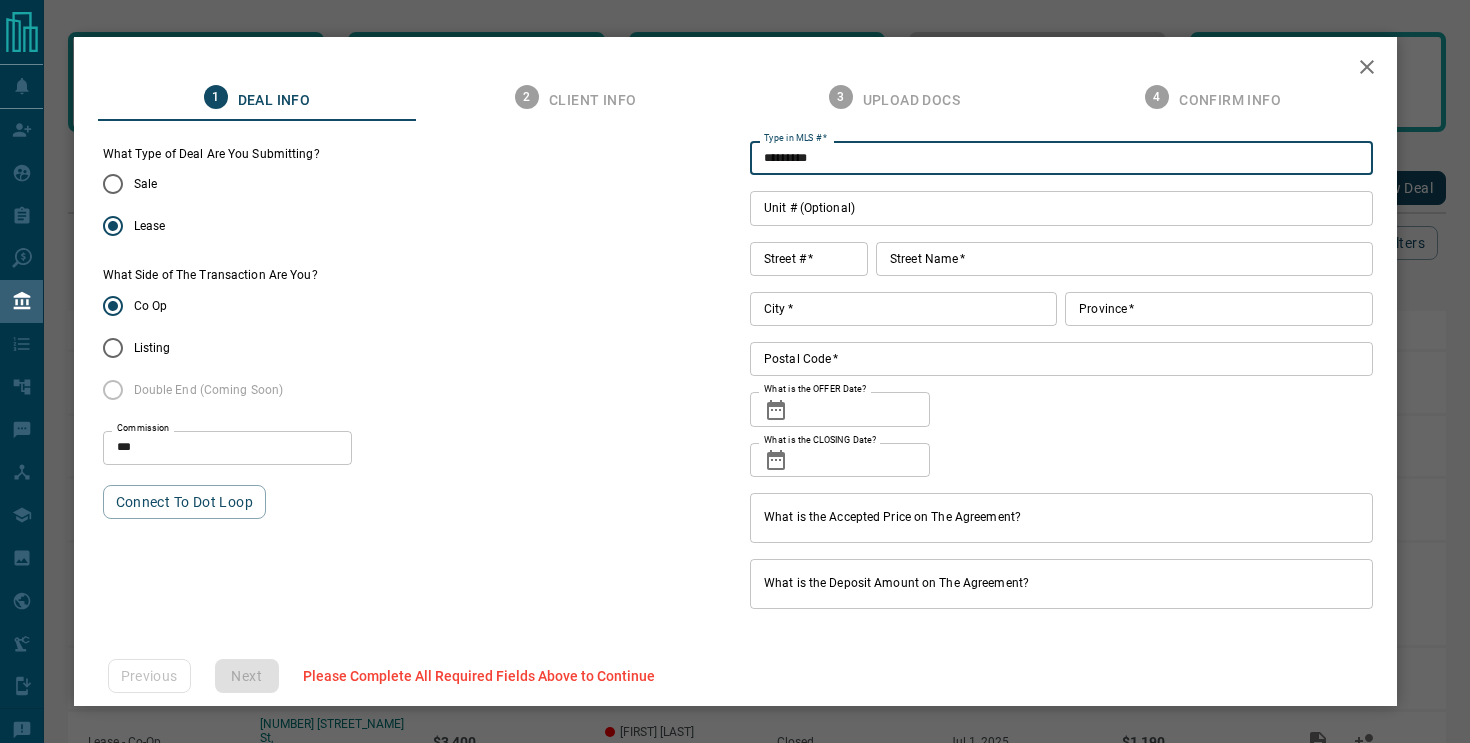type on "*********" 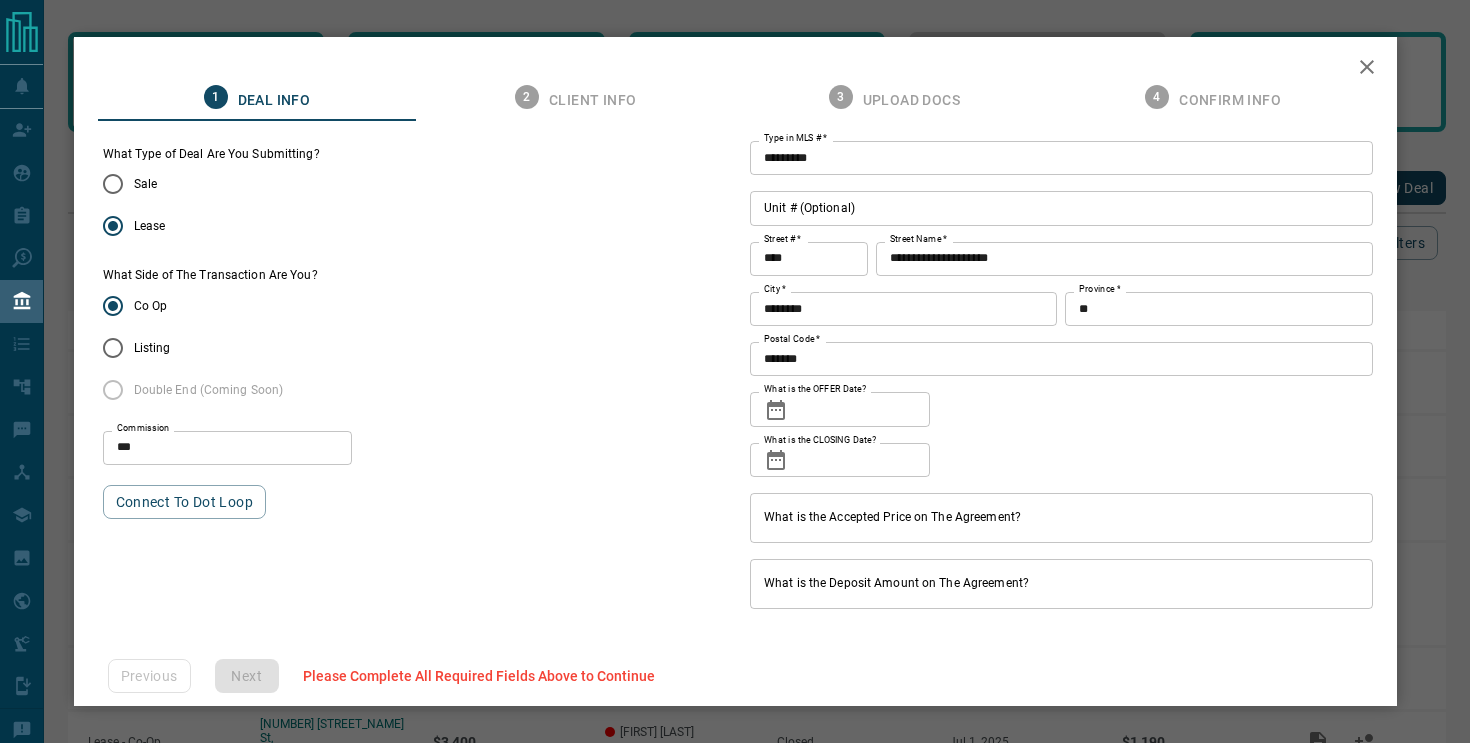 click on "What is the OFFER Date?" at bounding box center (863, 409) 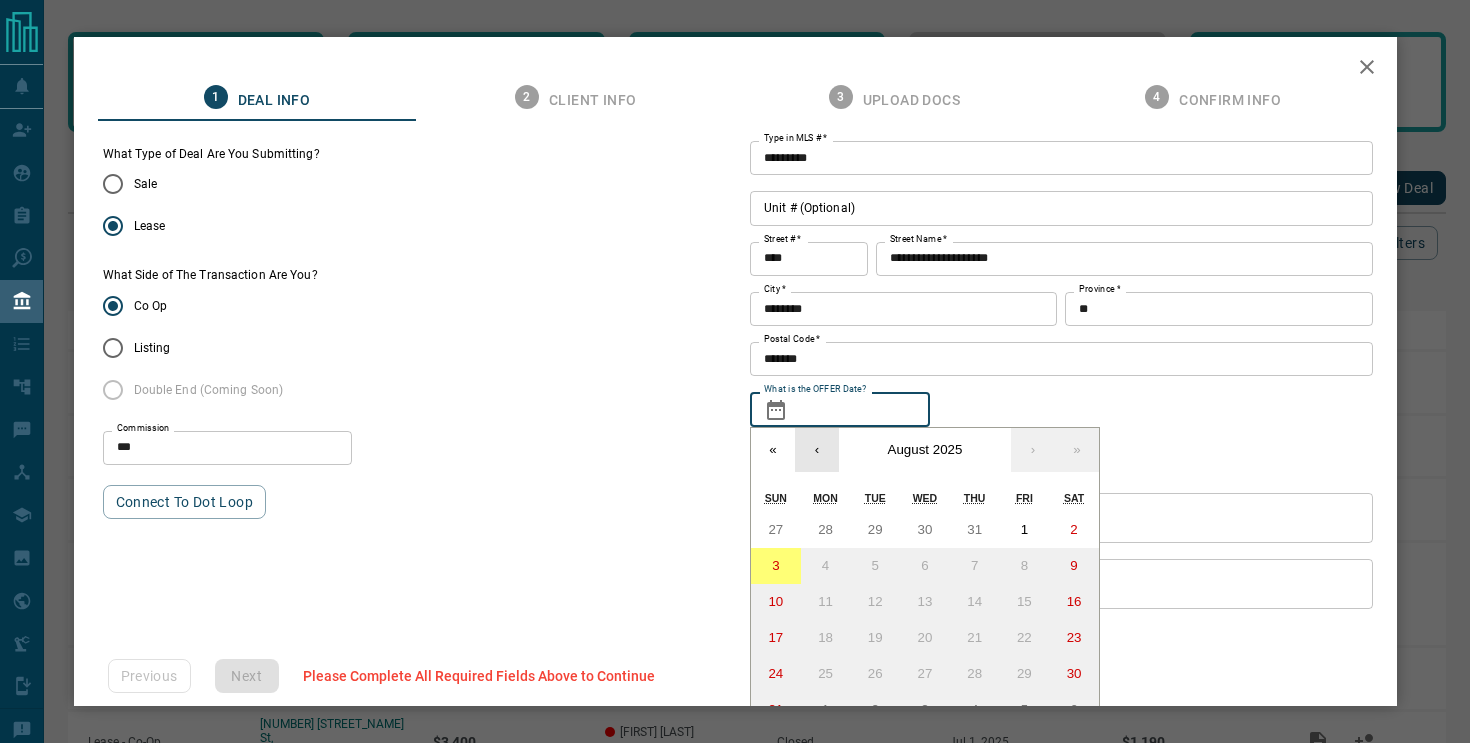 click on "‹" at bounding box center (817, 450) 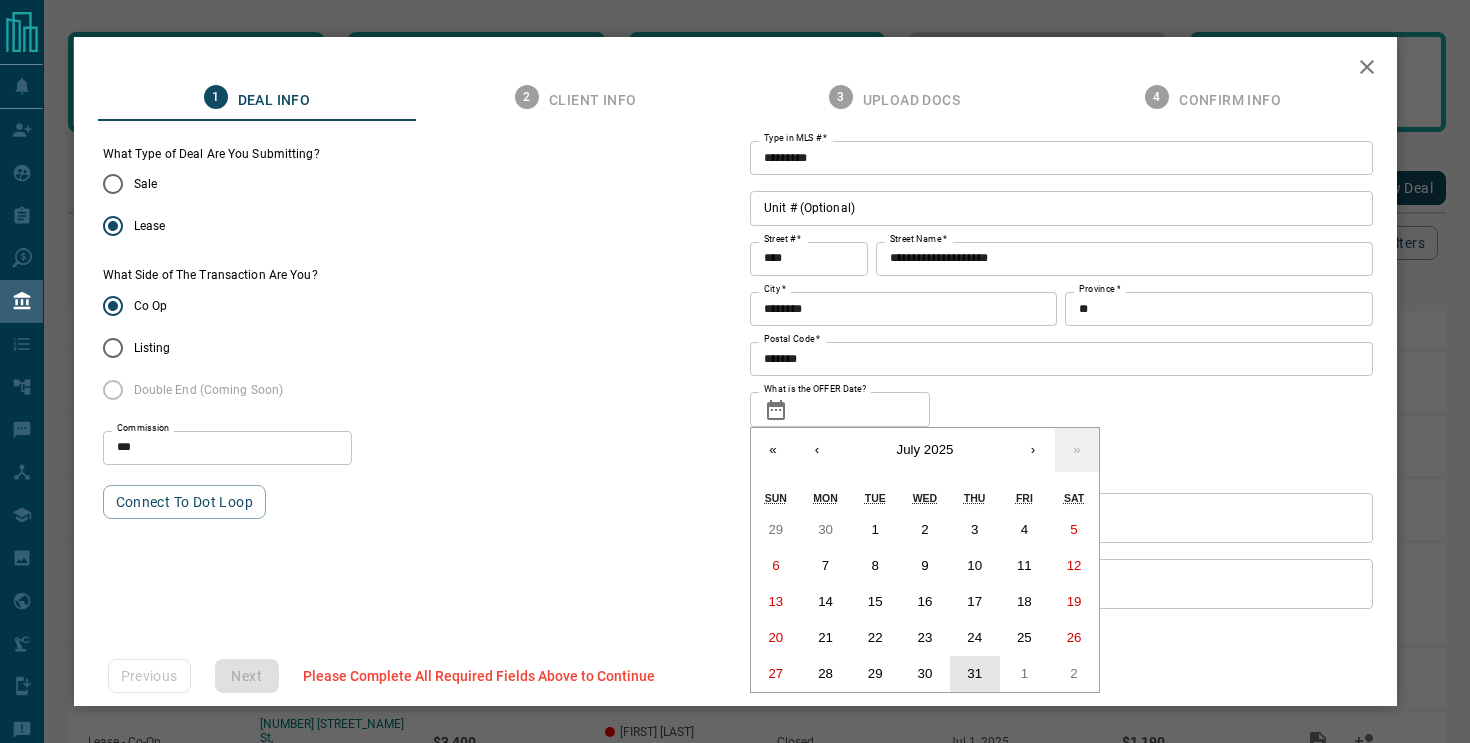 click on "31" at bounding box center [975, 674] 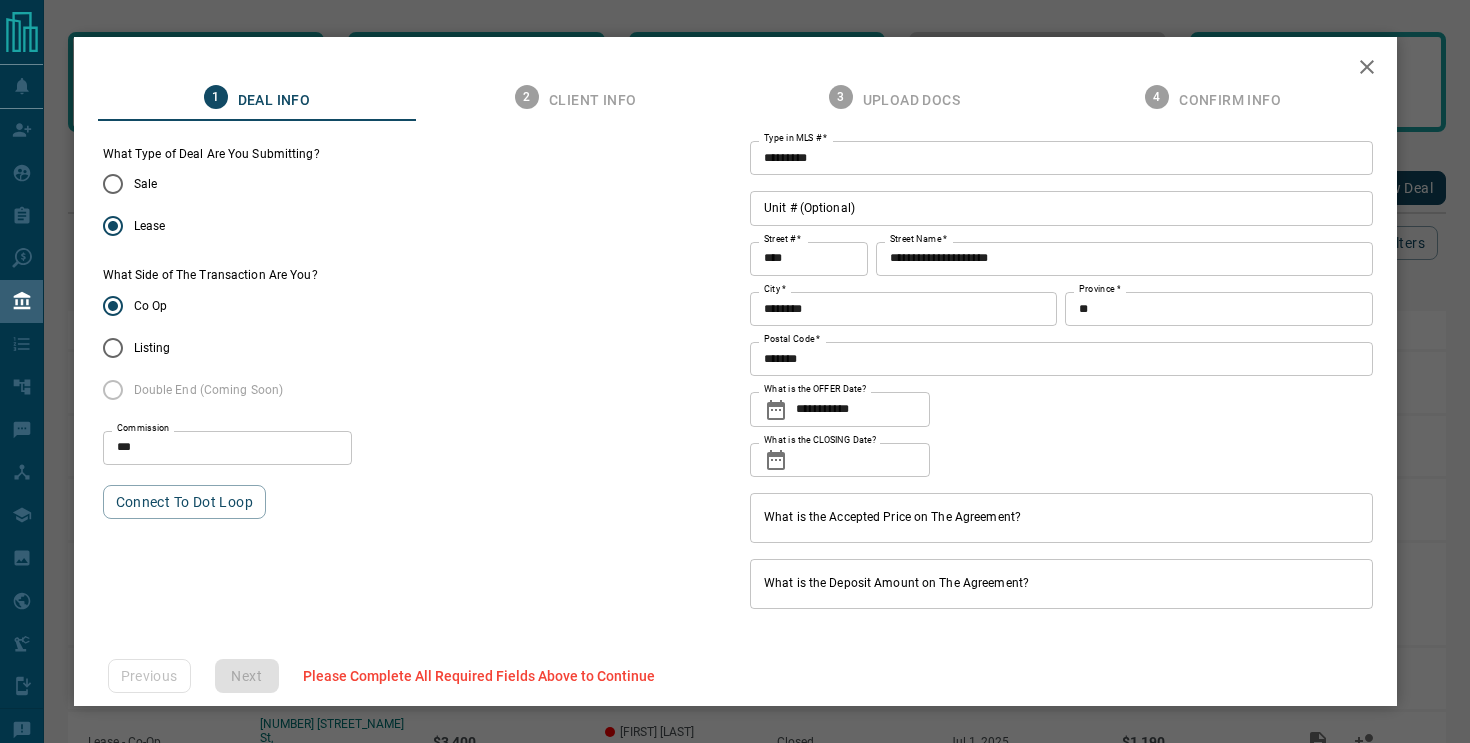 click on "What is the CLOSING Date?" at bounding box center [863, 460] 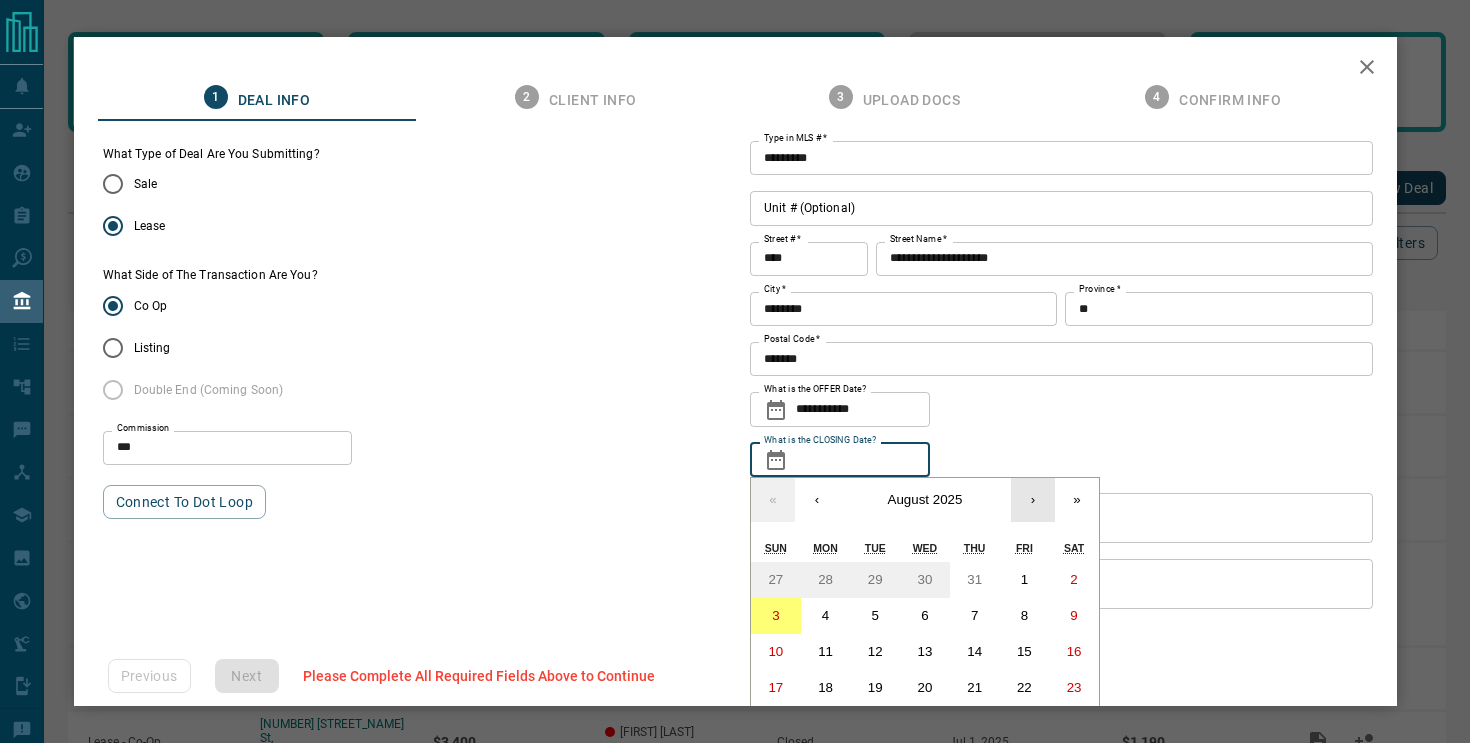 click on "›" at bounding box center [1033, 500] 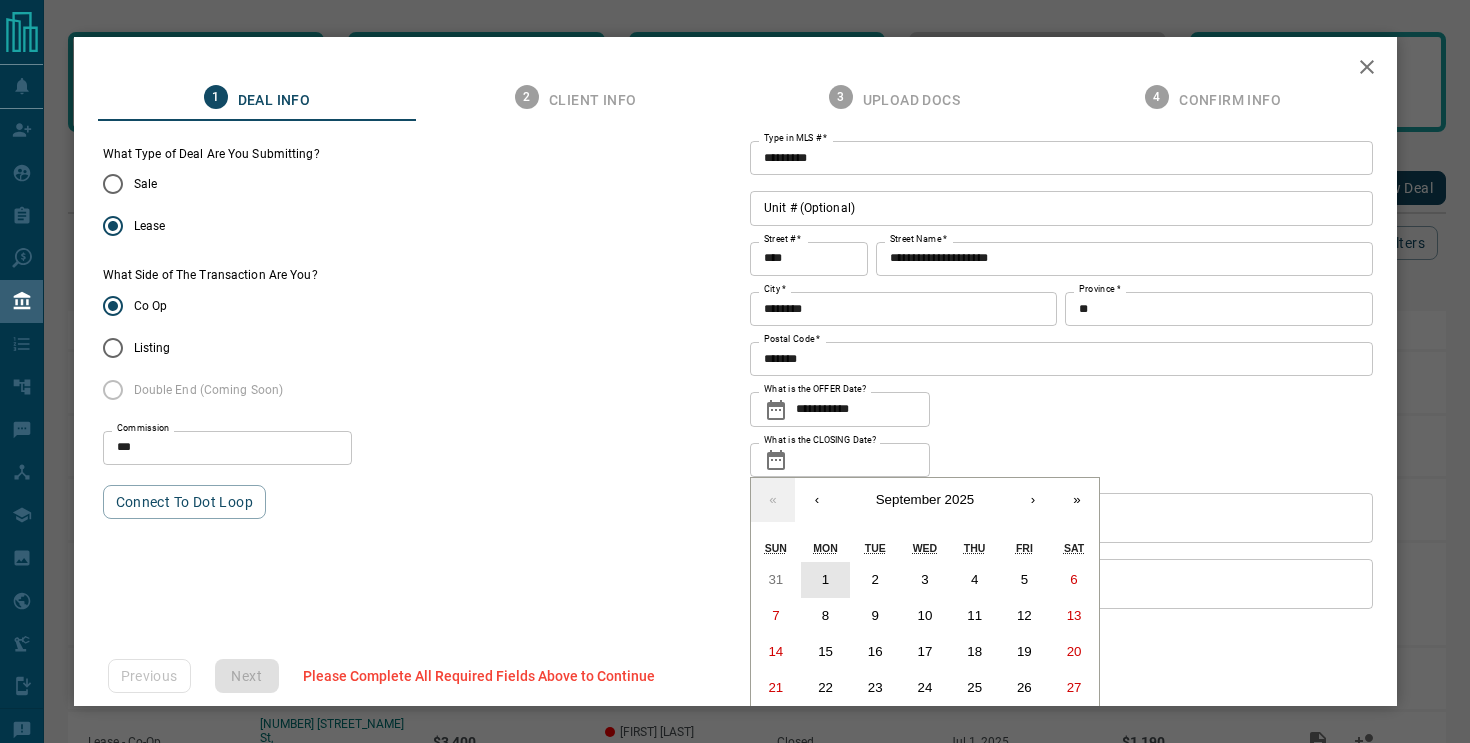 click on "1" at bounding box center [826, 580] 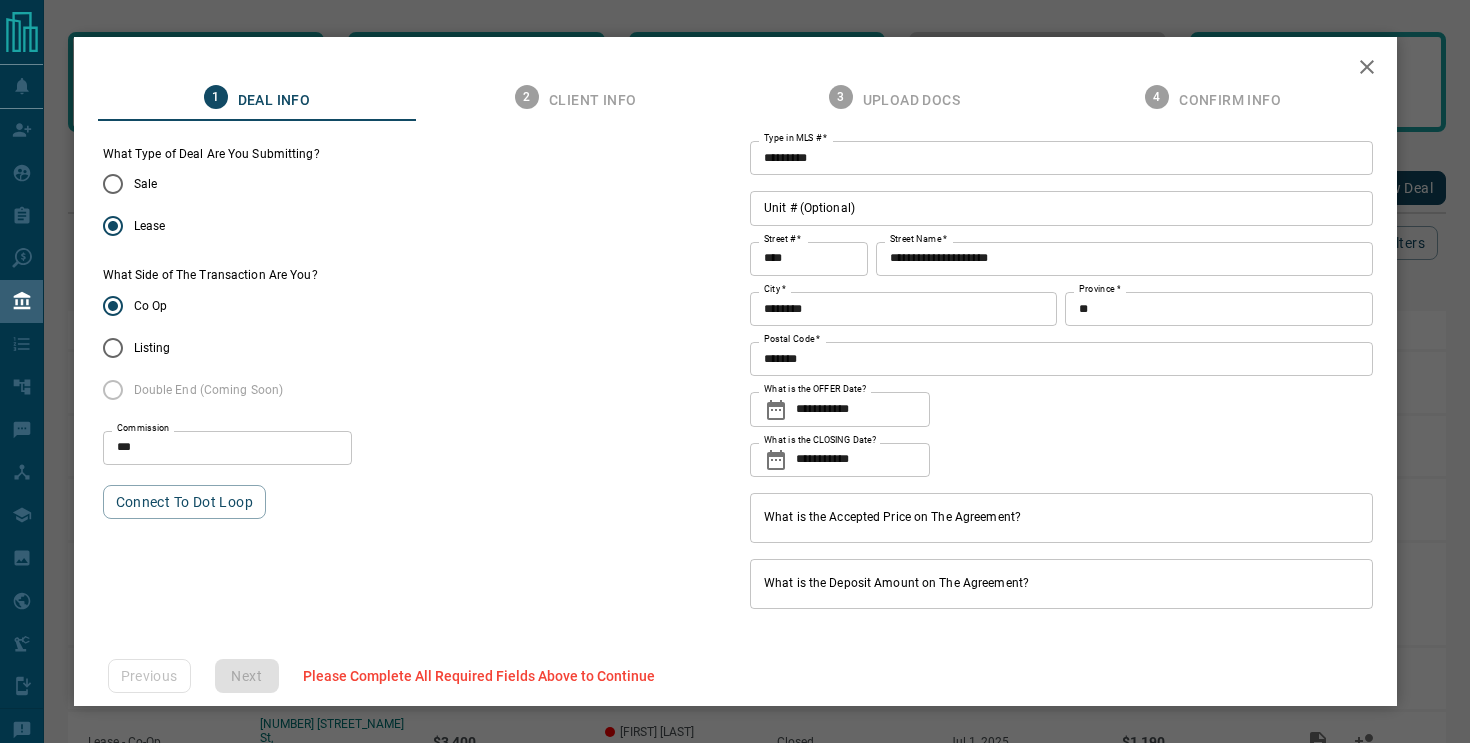 click on "What is the Accepted Price on The Agreement?" at bounding box center (1061, 518) 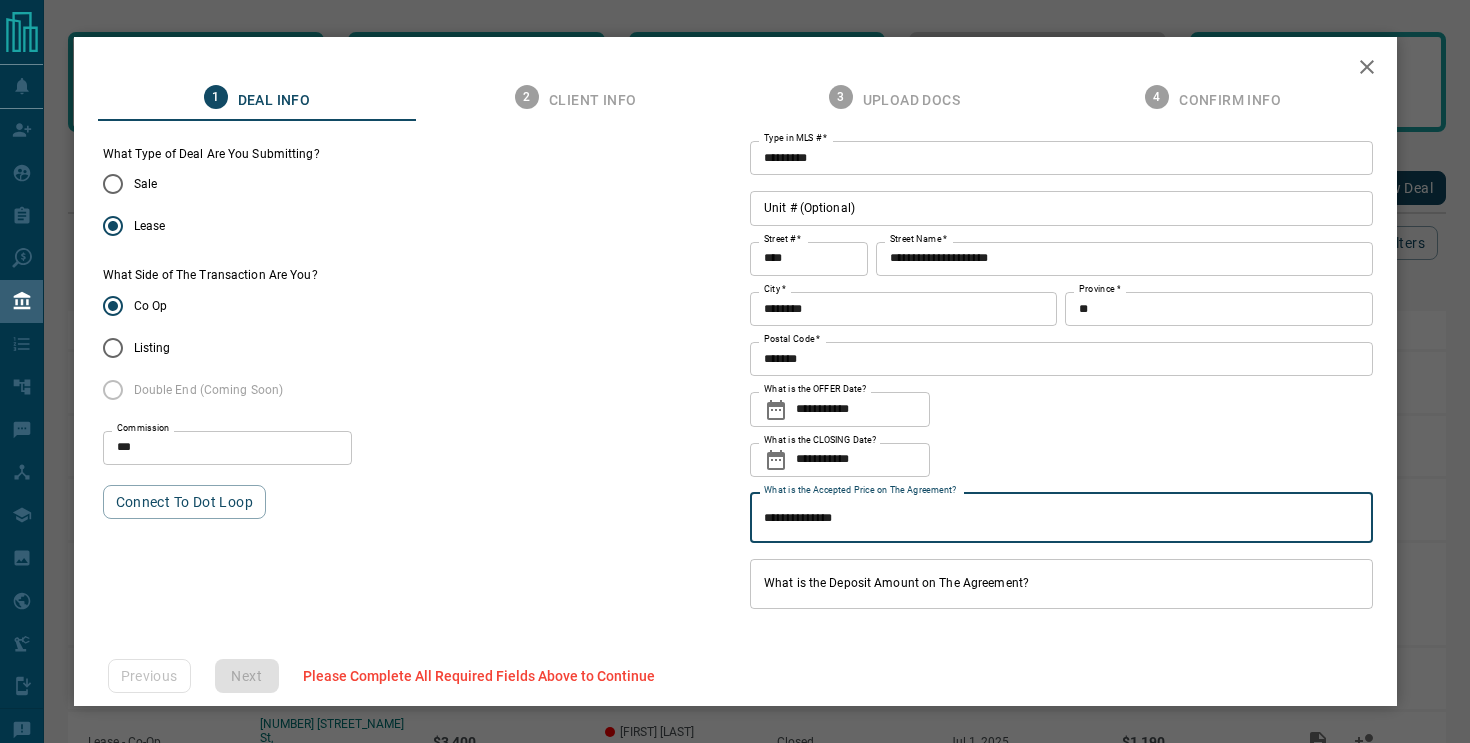 type on "**********" 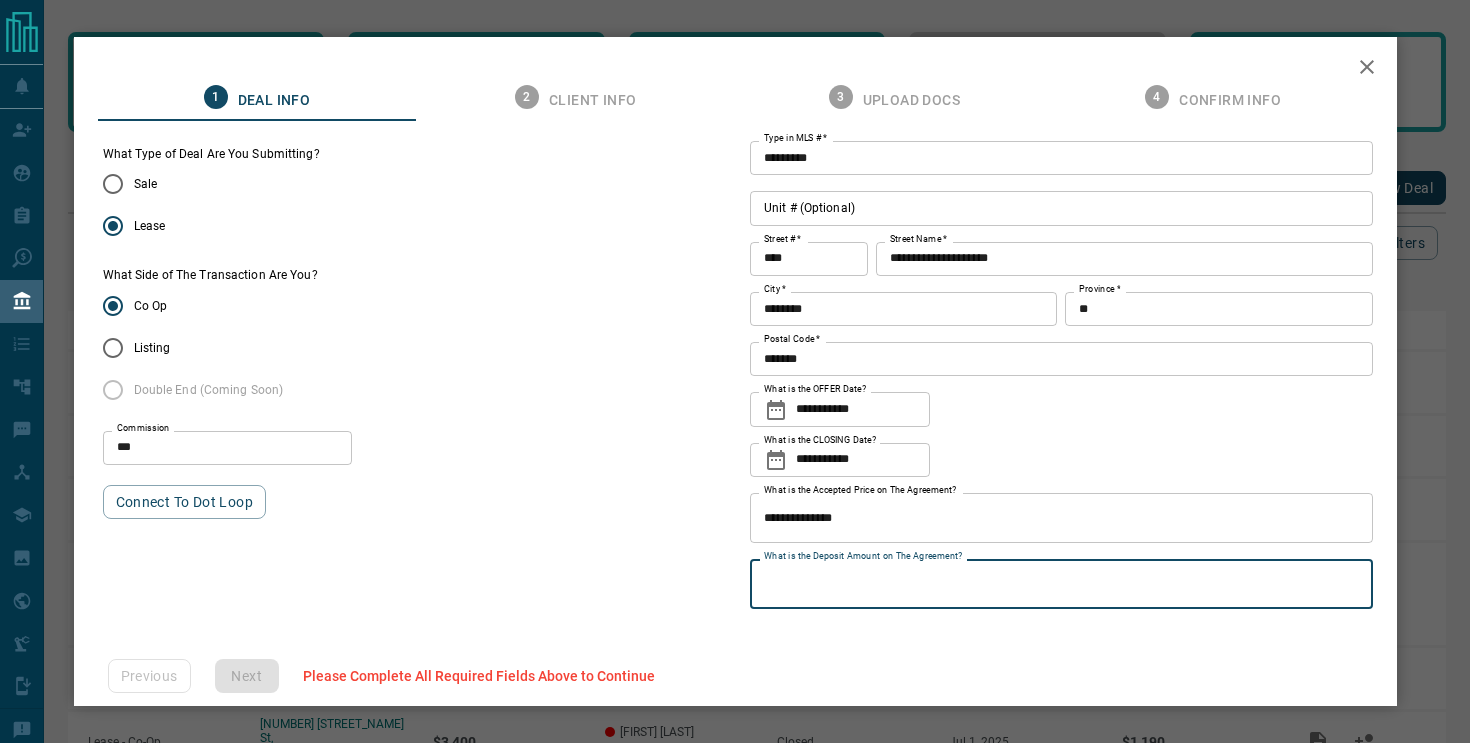 click on "What is the Deposit Amount on The Agreement?" at bounding box center (1061, 584) 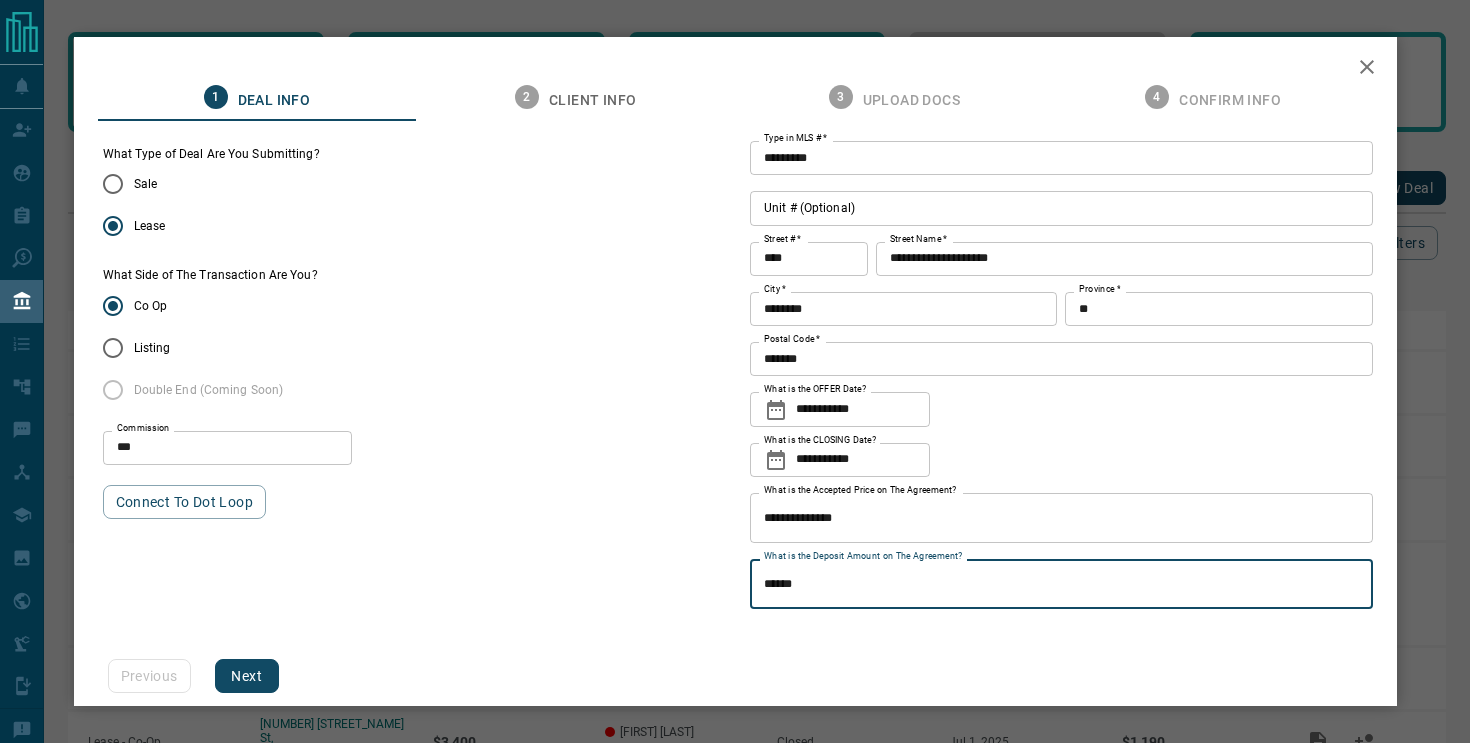 type on "******" 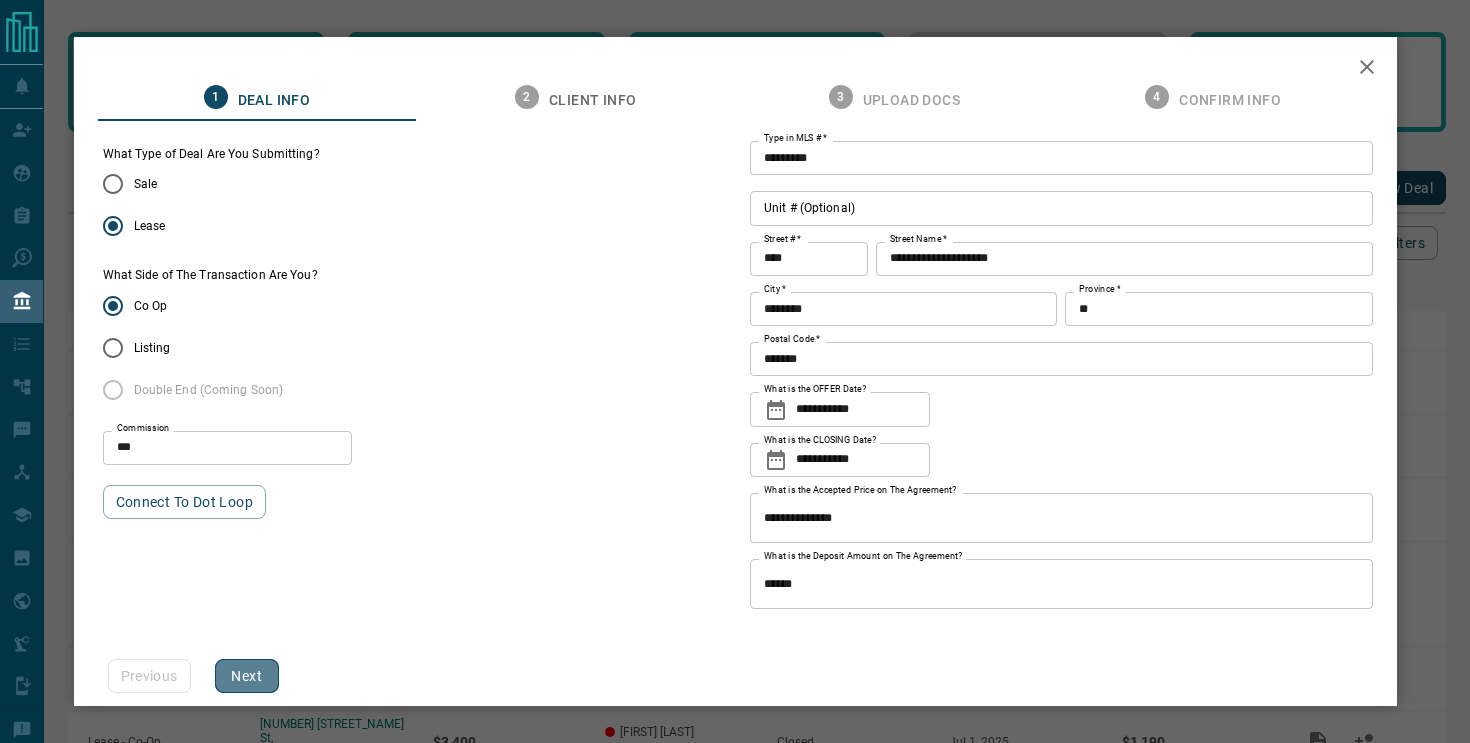 click on "Next" at bounding box center (247, 676) 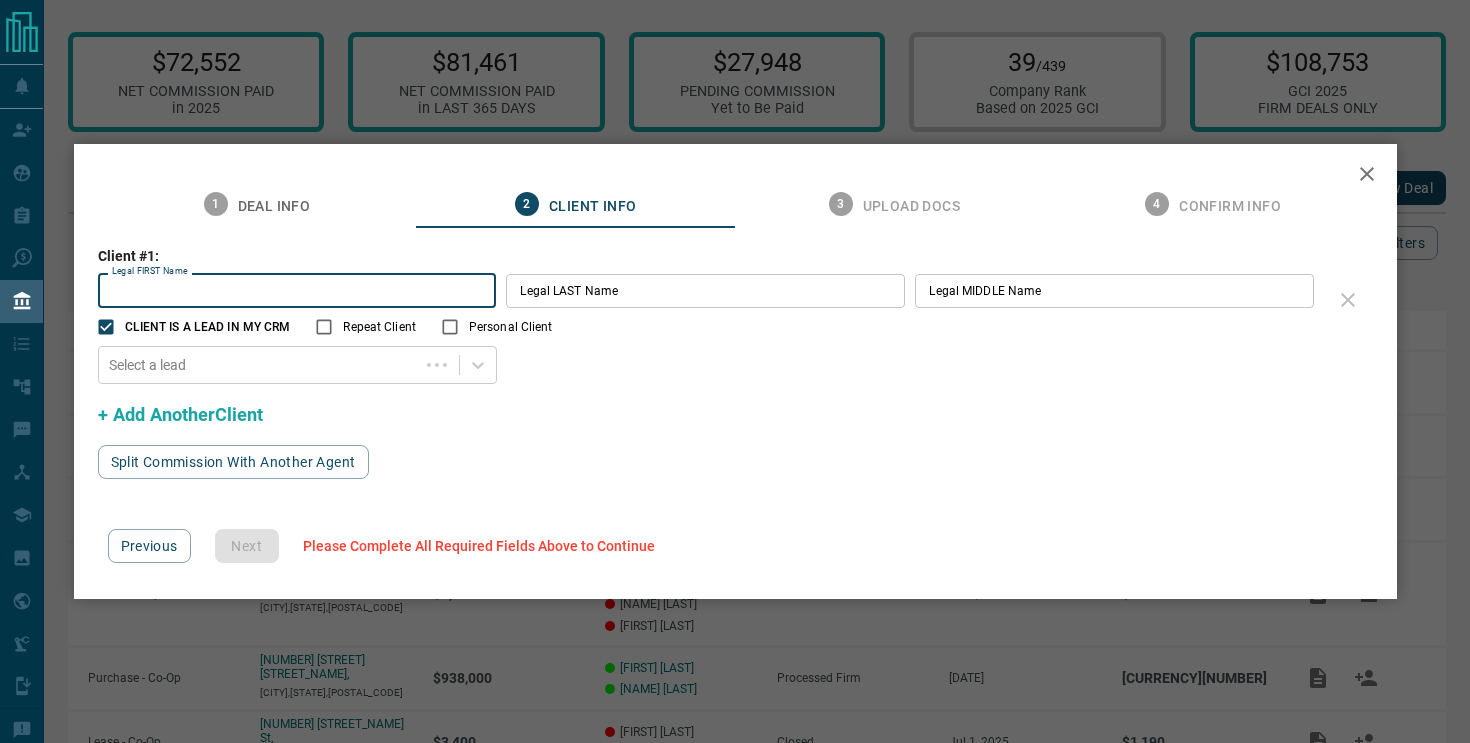 click on "Legal FIRST Name" at bounding box center (297, 291) 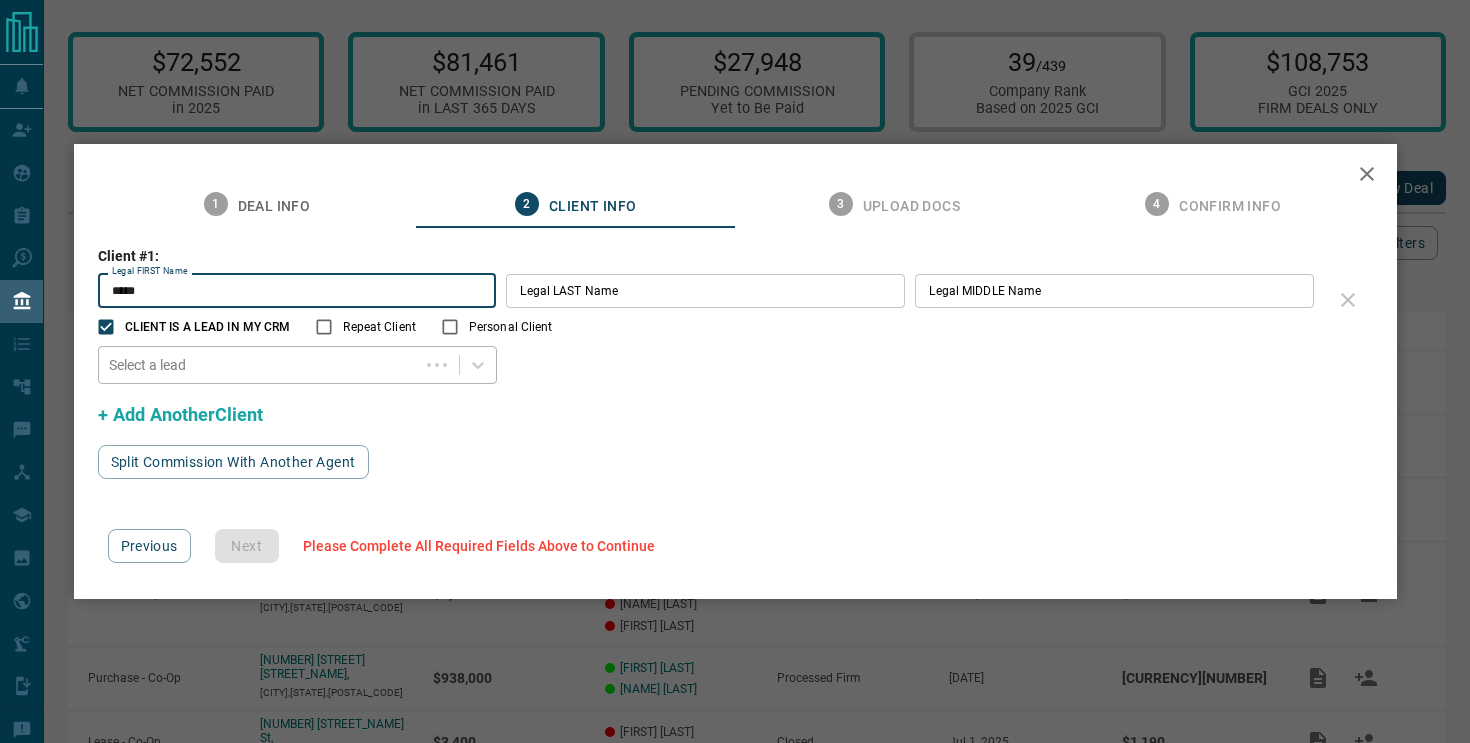 type on "*****" 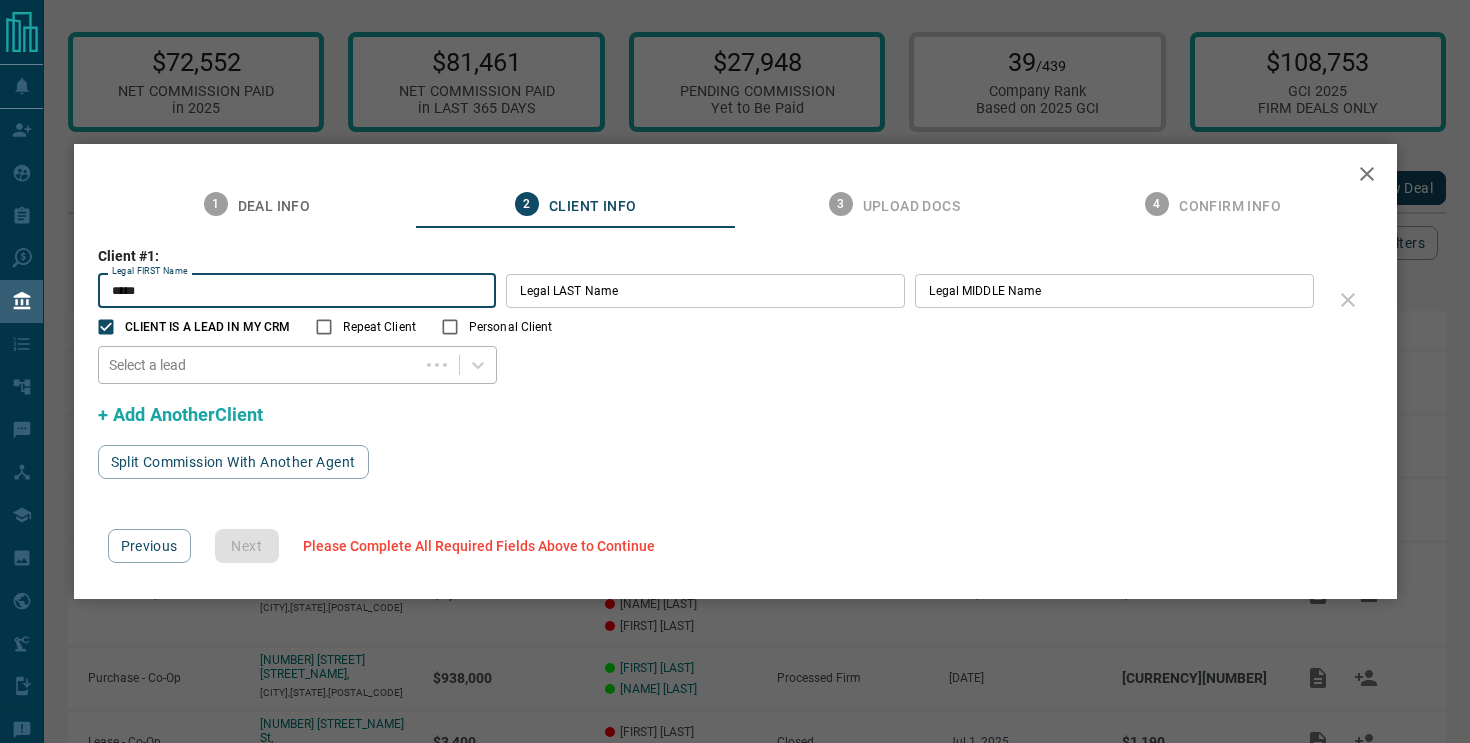 click on "Select a lead" at bounding box center (298, 365) 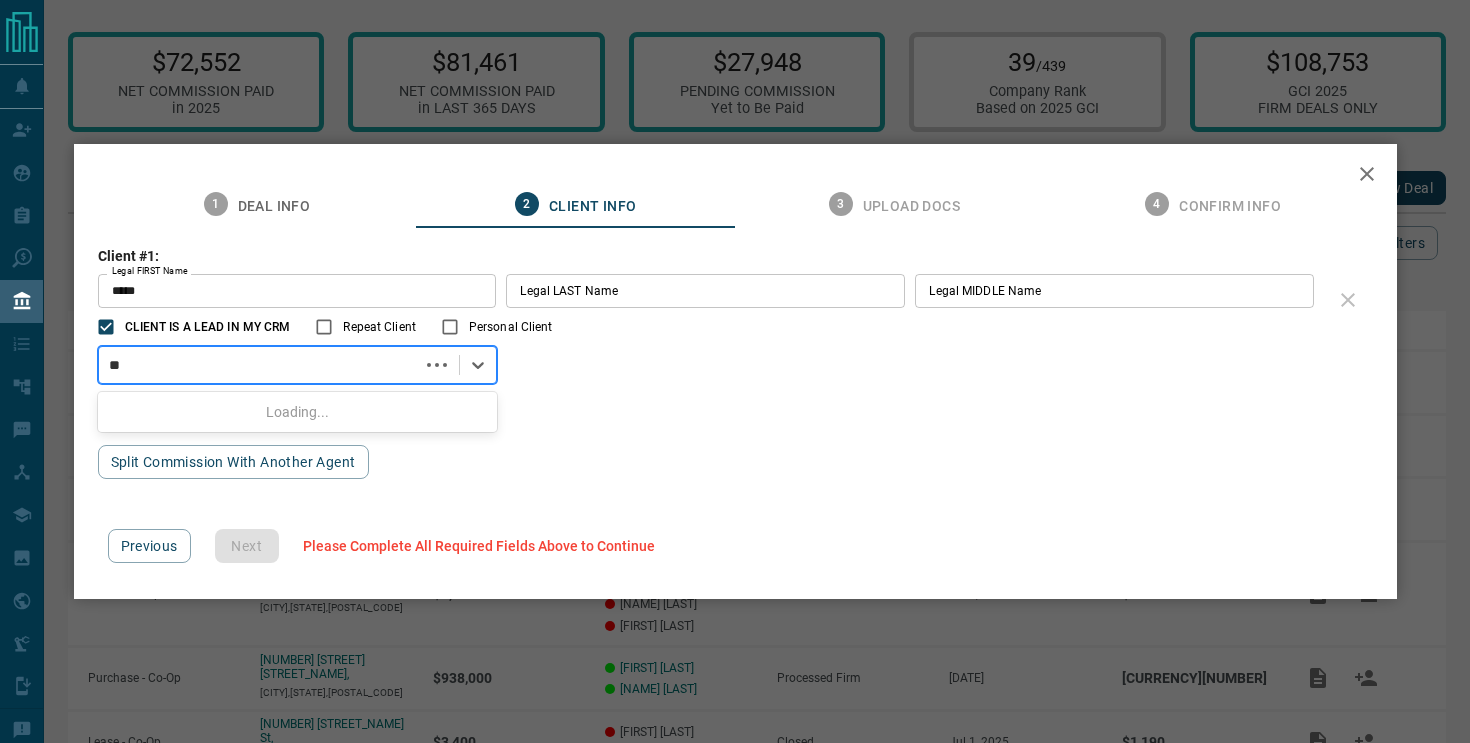 type on "***" 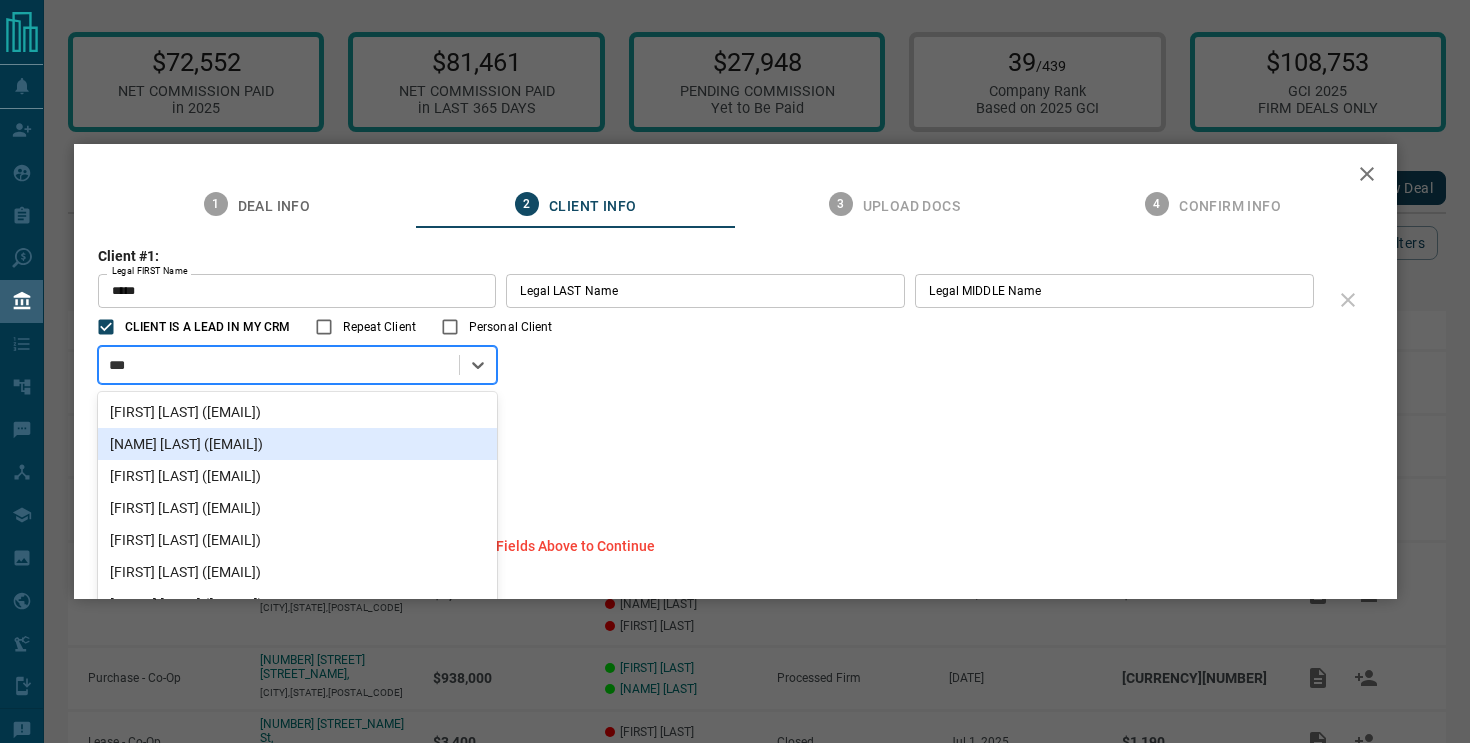 click on "[NAME] [LAST] ([EMAIL])" at bounding box center [298, 444] 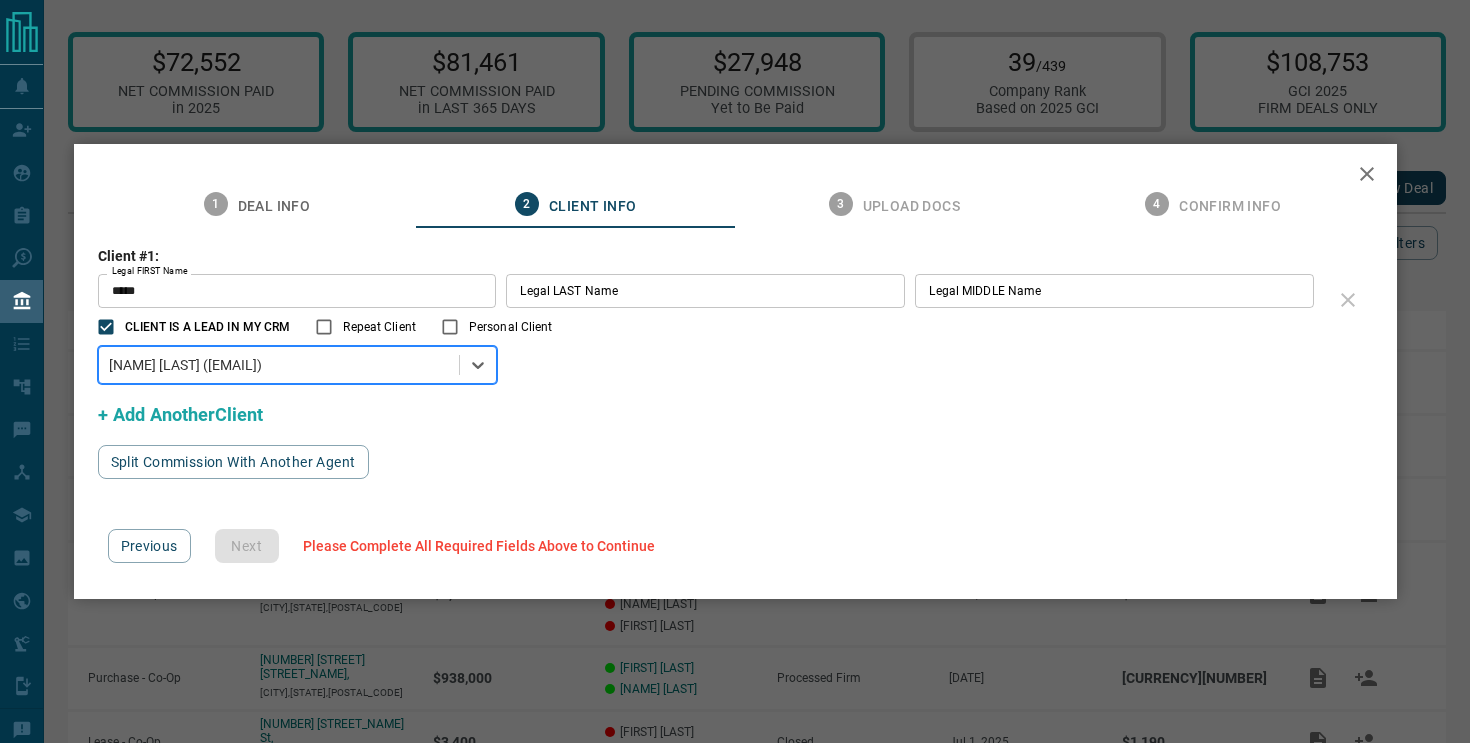 click on "*****" at bounding box center [297, 291] 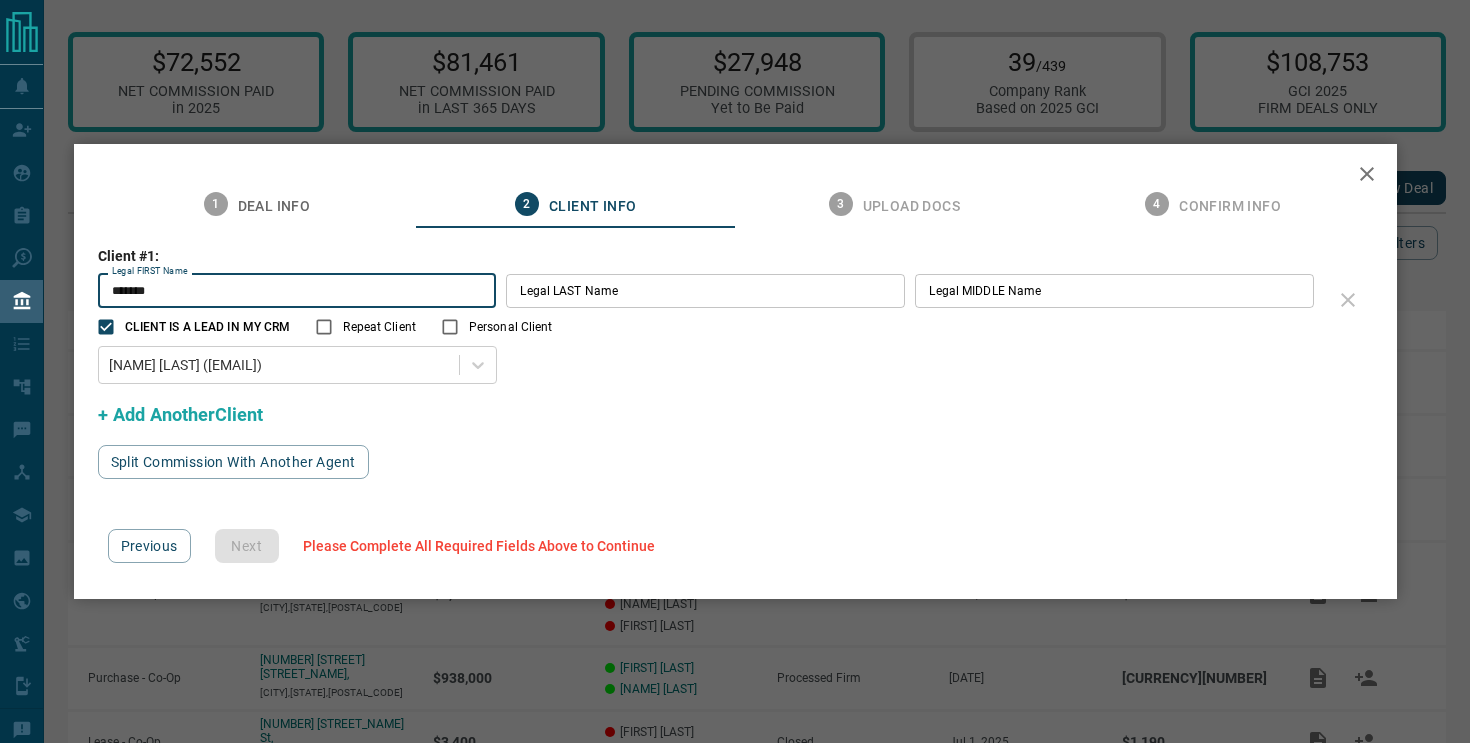 type on "*******" 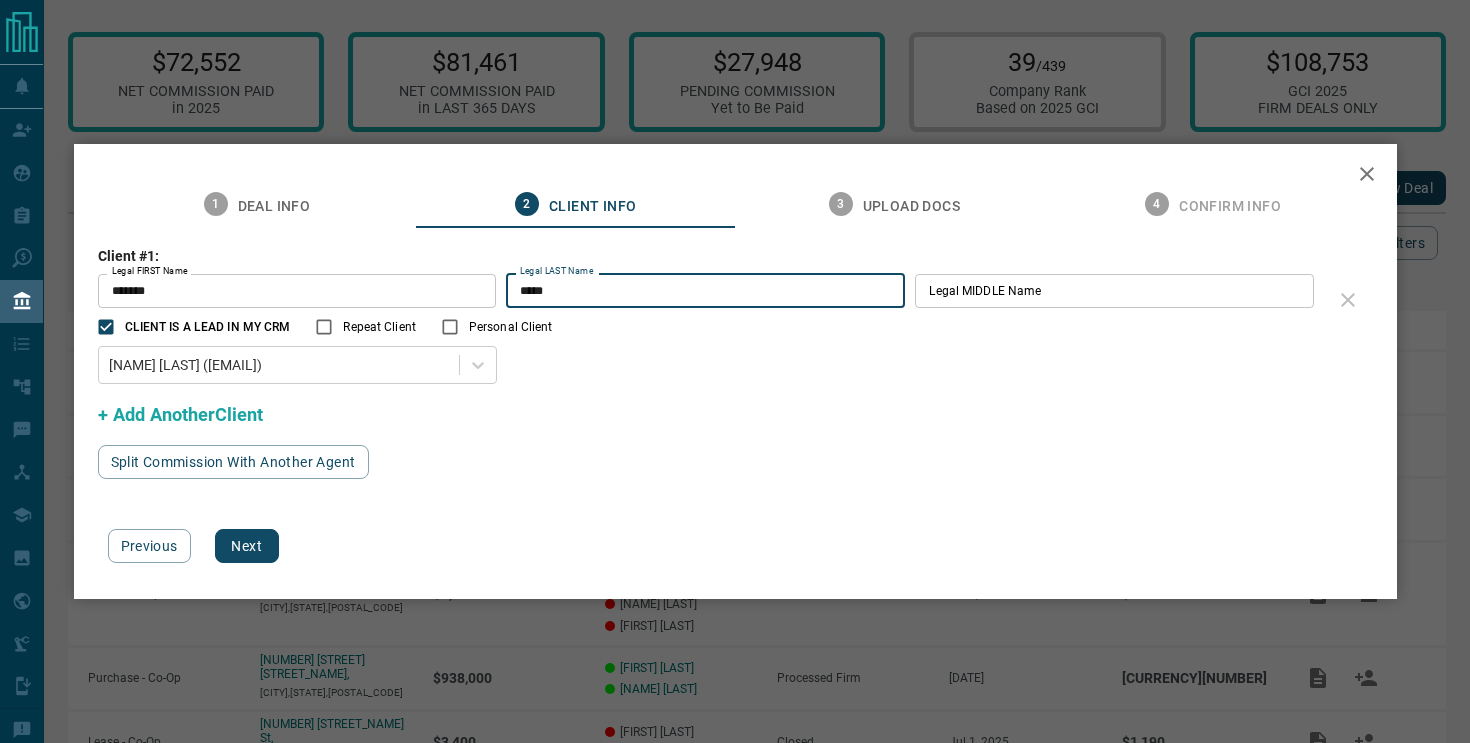 type on "*****" 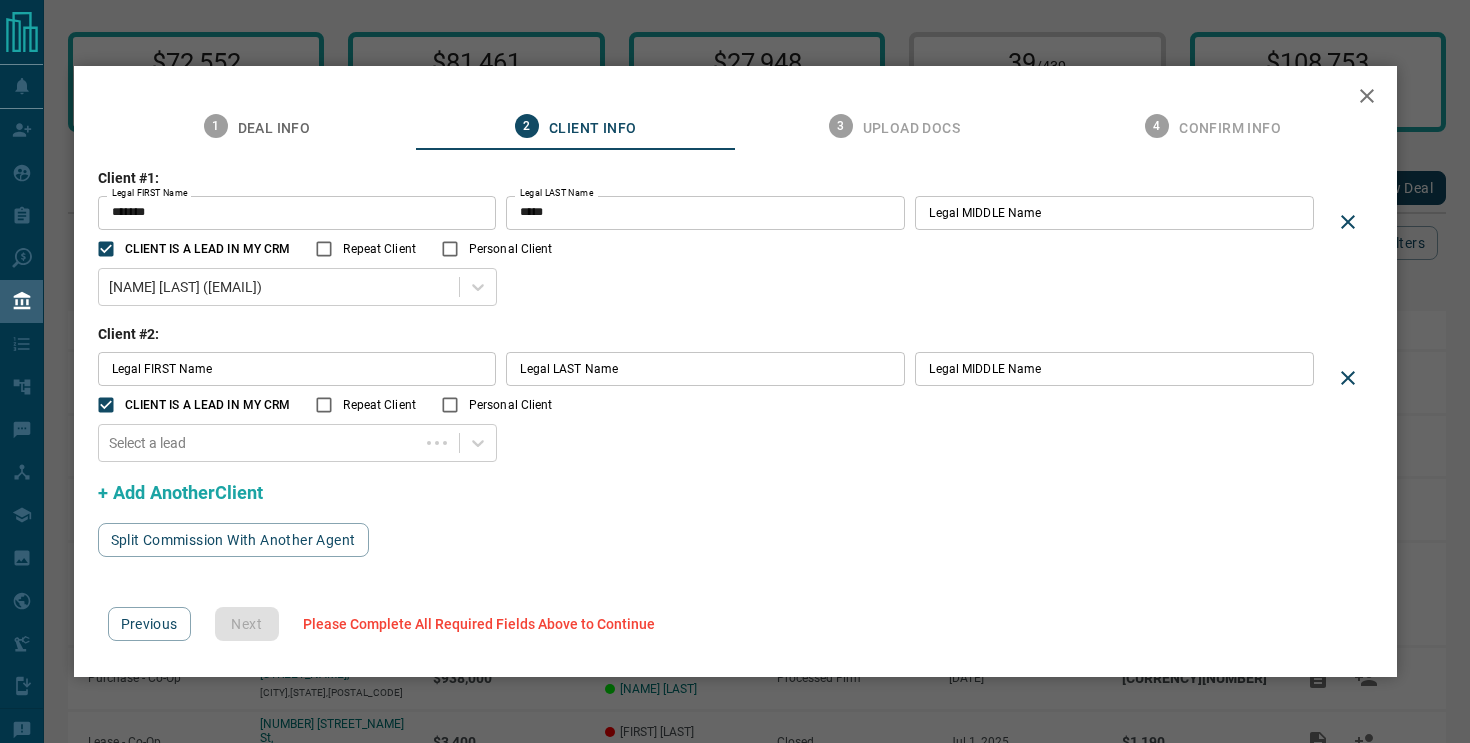 click on "Personal Client" at bounding box center [511, 405] 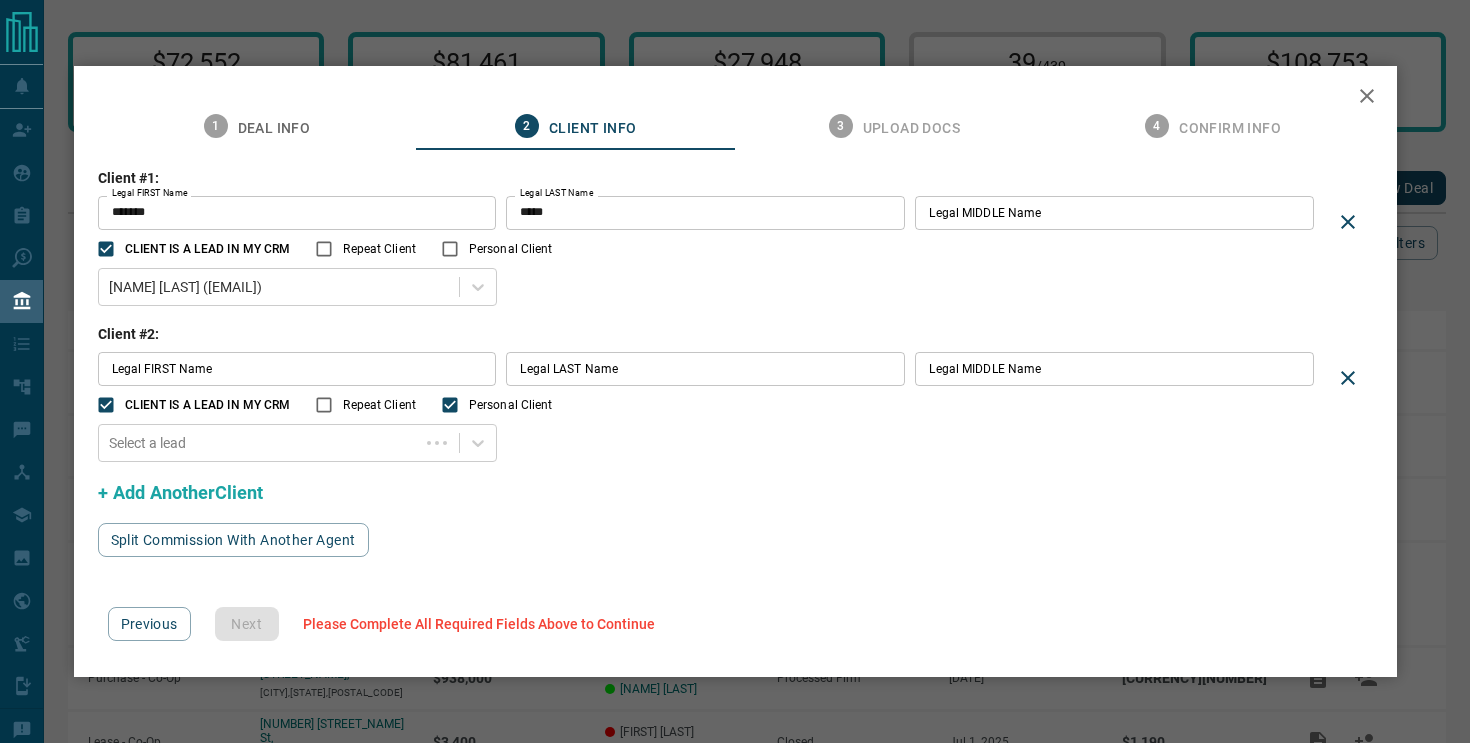 click on "CLIENT IS A LEAD IN MY CRM" at bounding box center (208, 405) 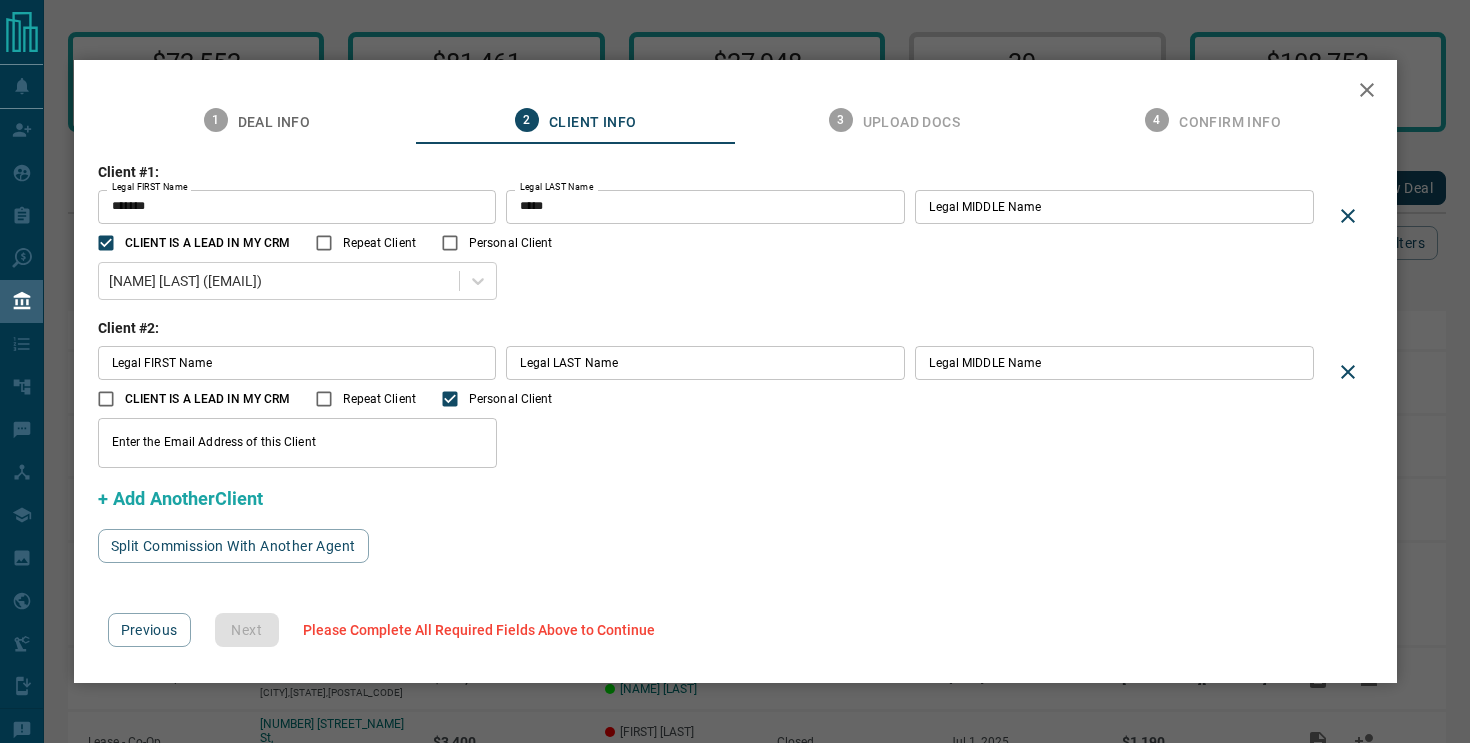 click on "Legal FIRST Name" at bounding box center (297, 363) 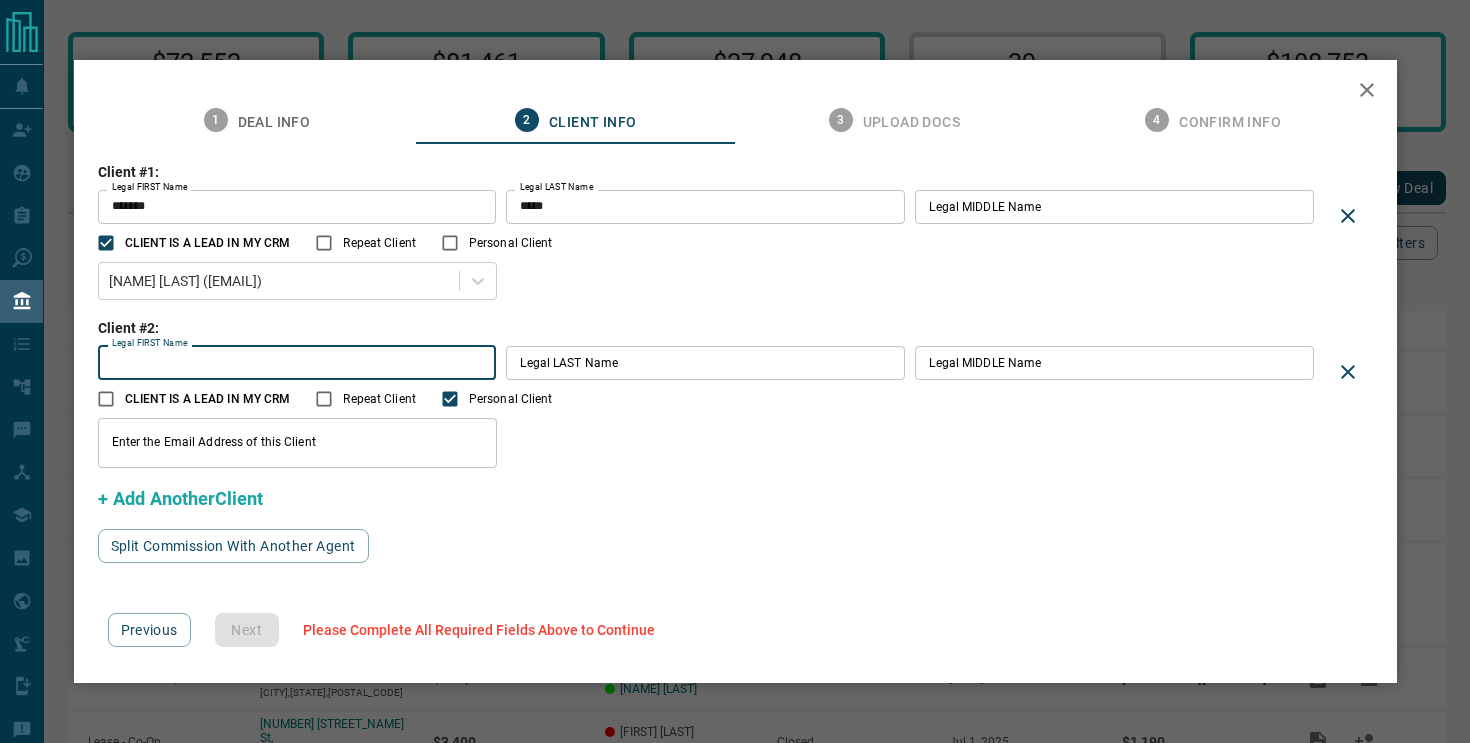 paste on "**********" 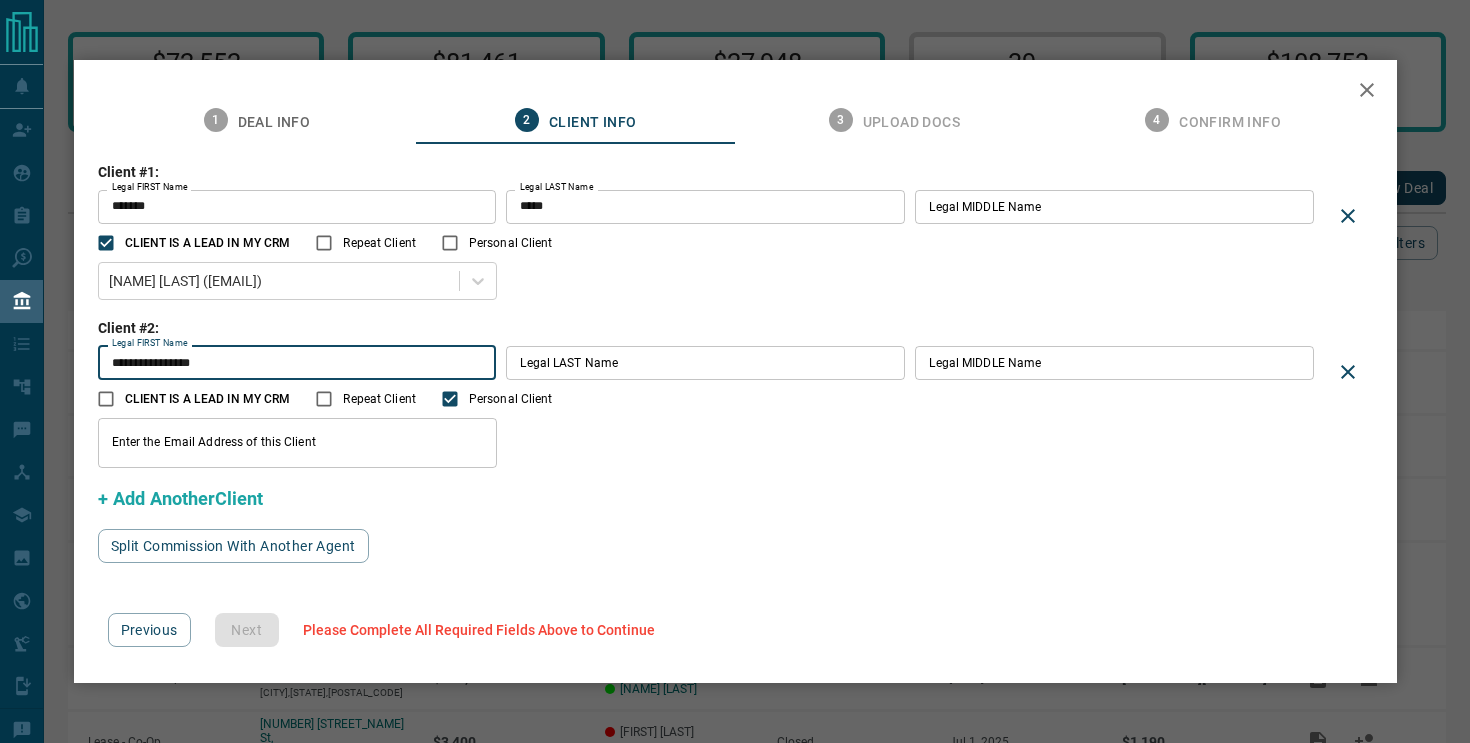 click on "**********" at bounding box center [297, 363] 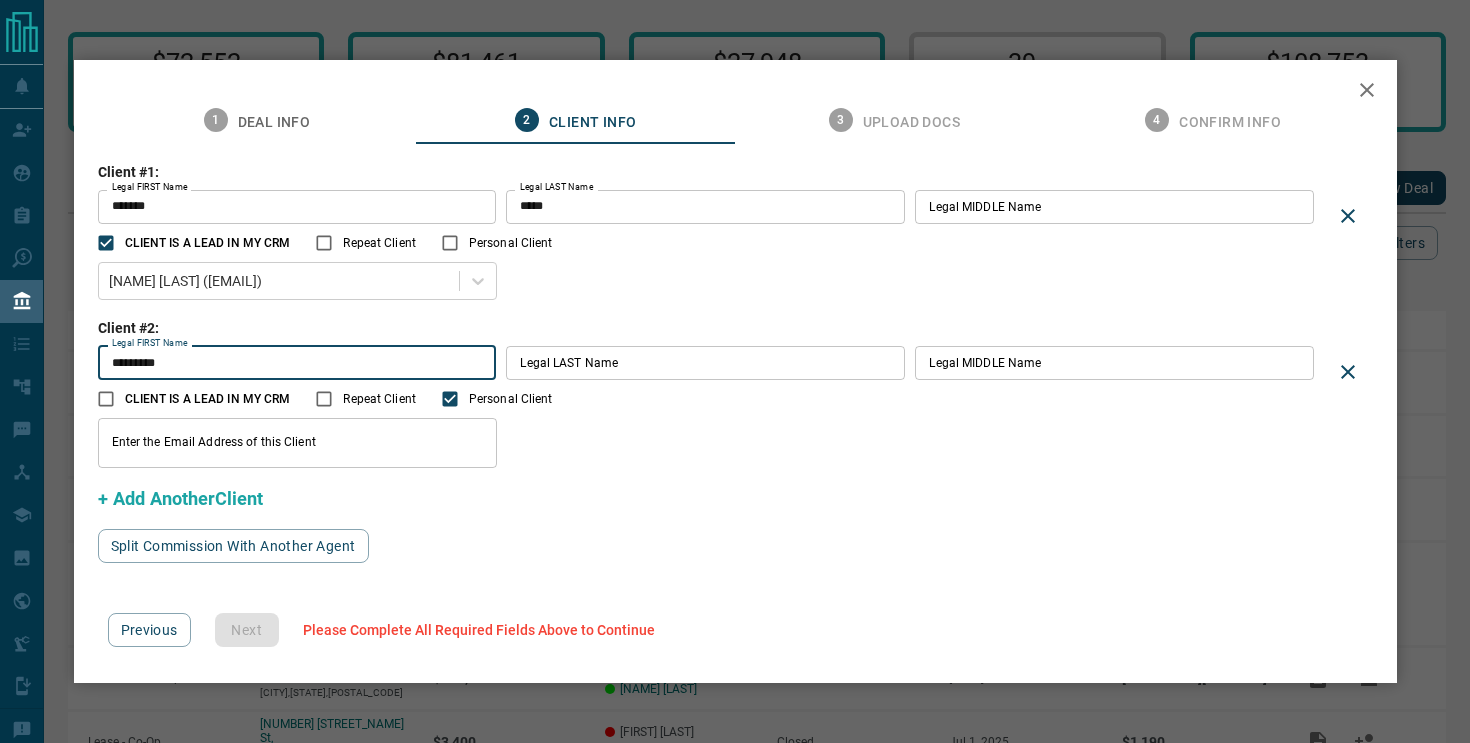type on "********" 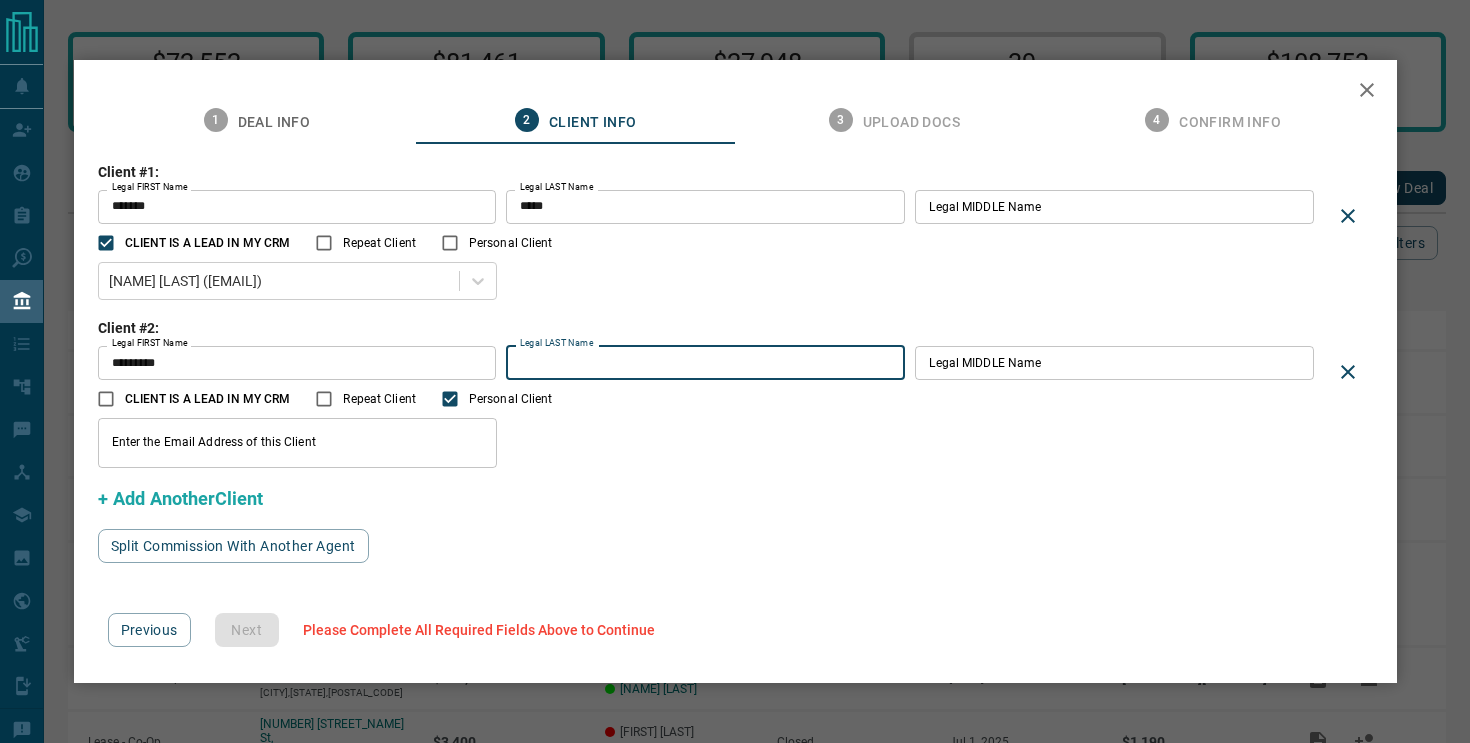 paste on "*******" 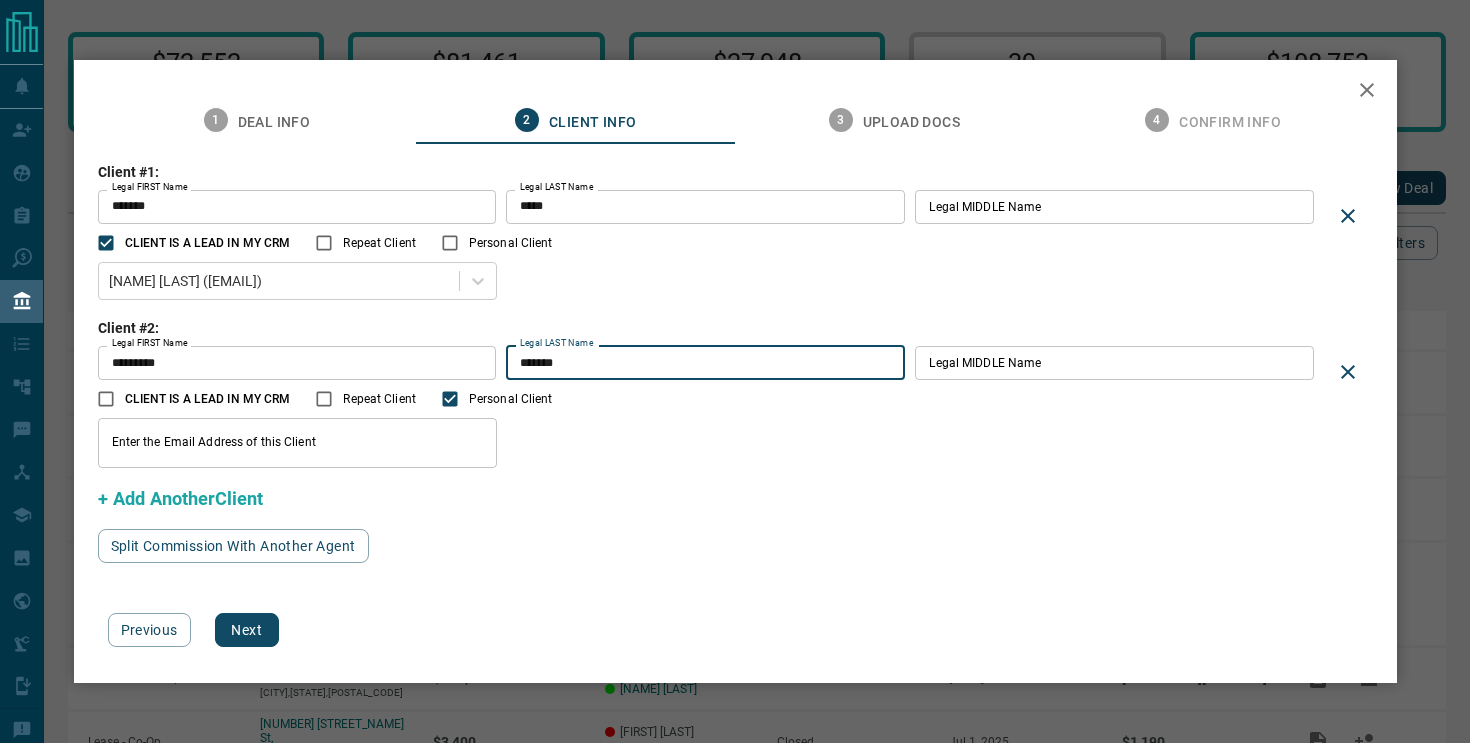 type on "*******" 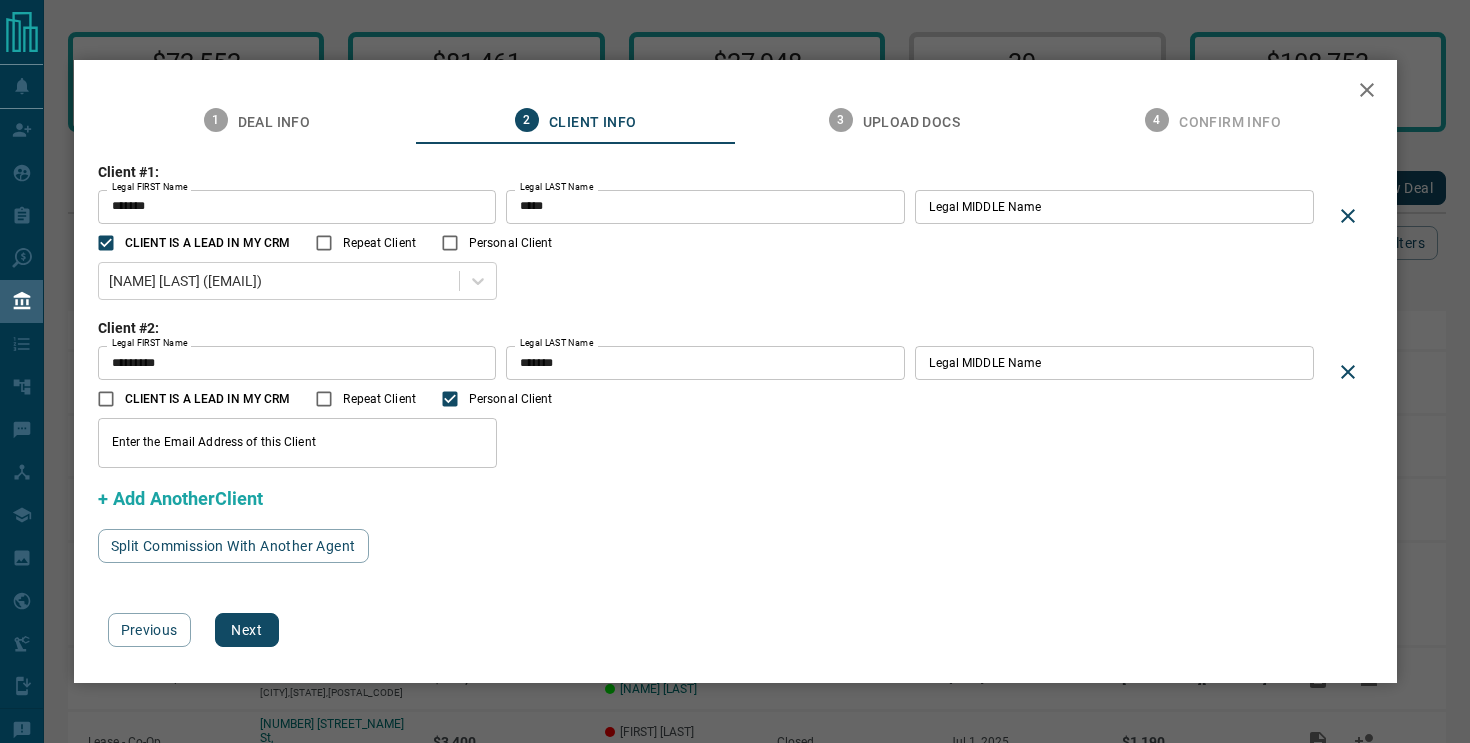 click on "Enter the Email Address of this Client Enter the Email Address of this Client" at bounding box center [711, 443] 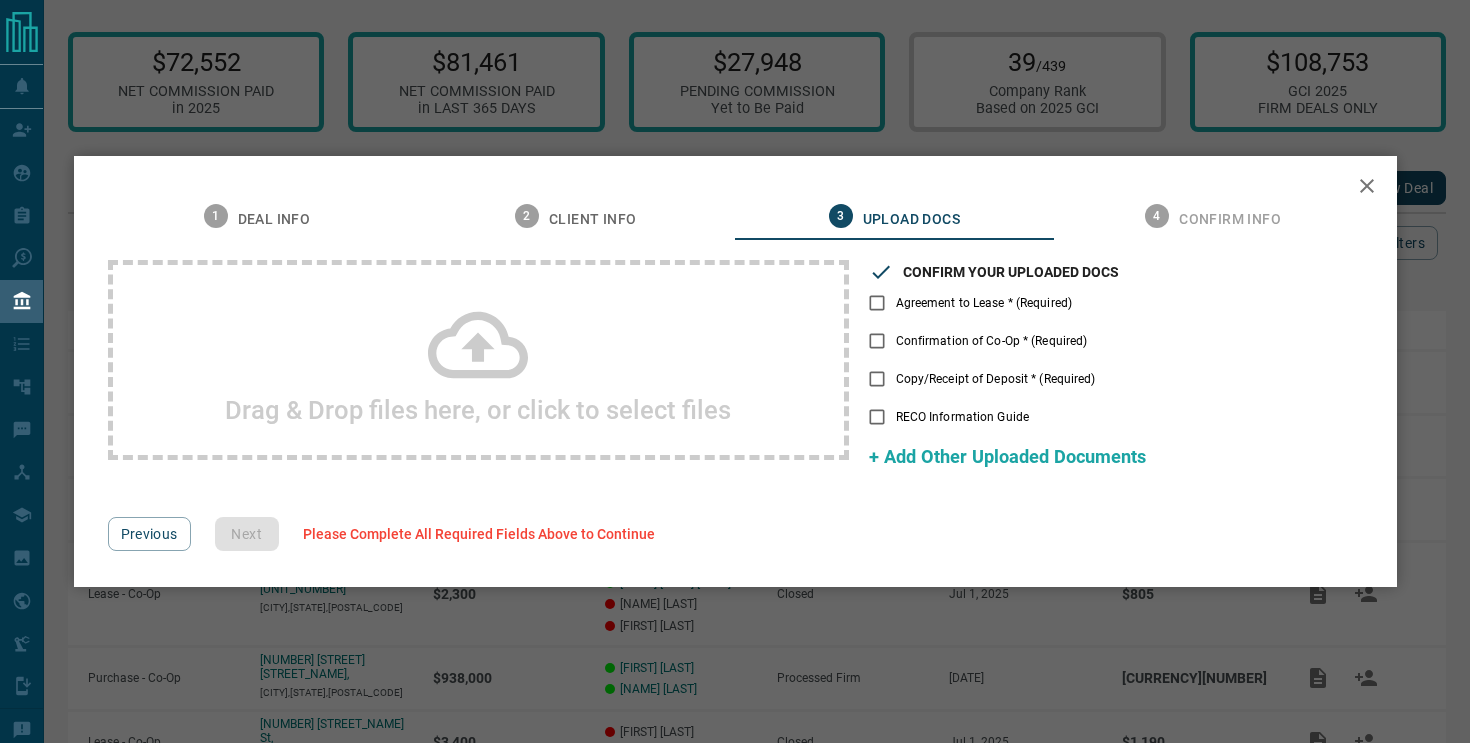 click 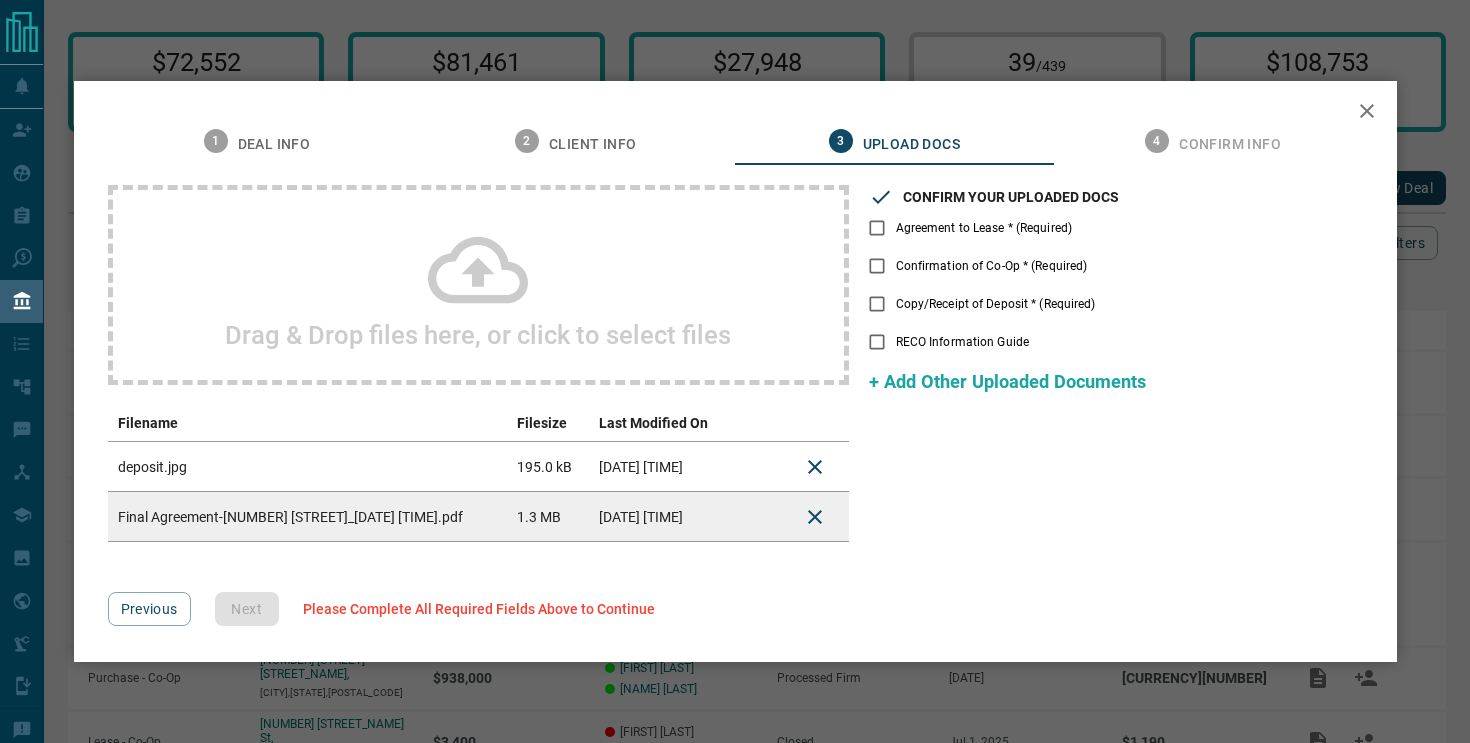 click on "Drag & Drop files here, or click to select files" at bounding box center [478, 285] 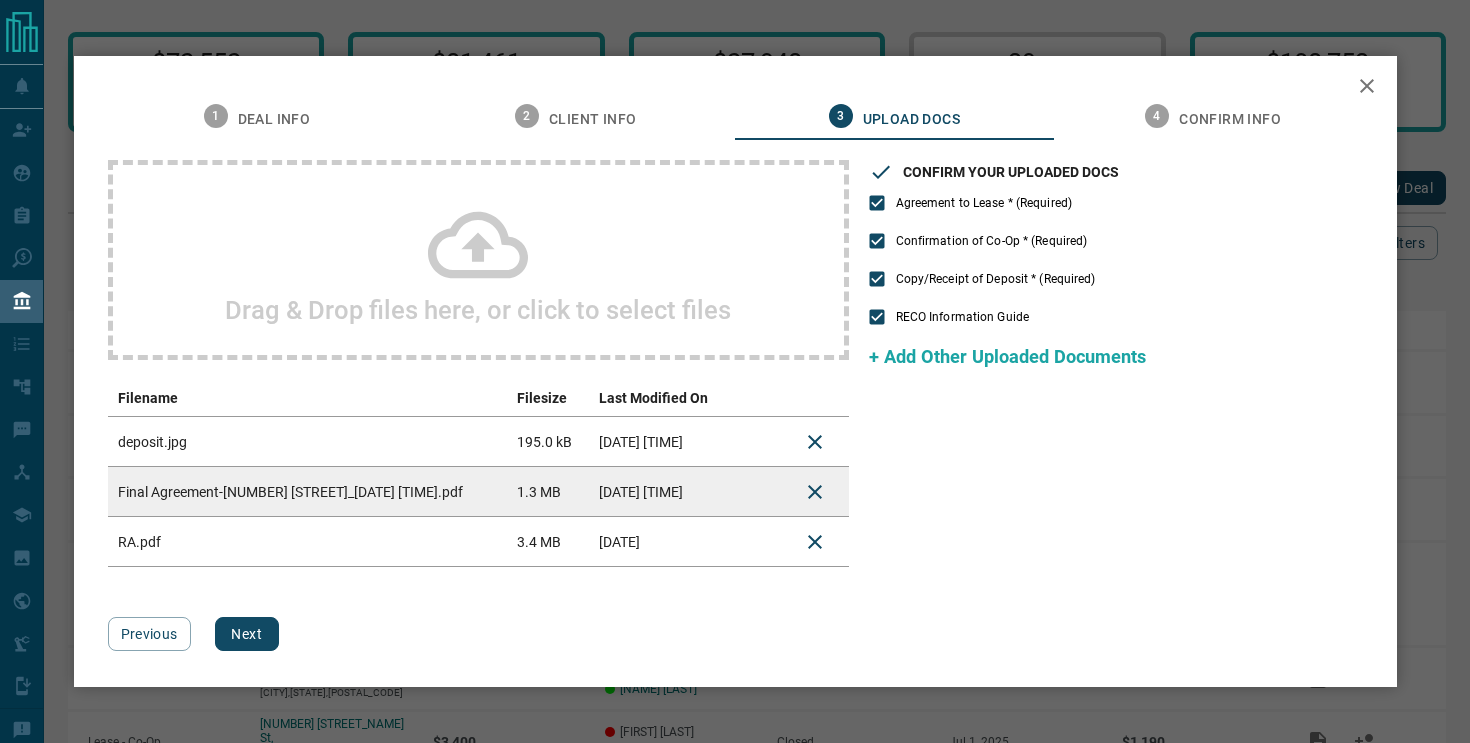click on "Next" at bounding box center (247, 634) 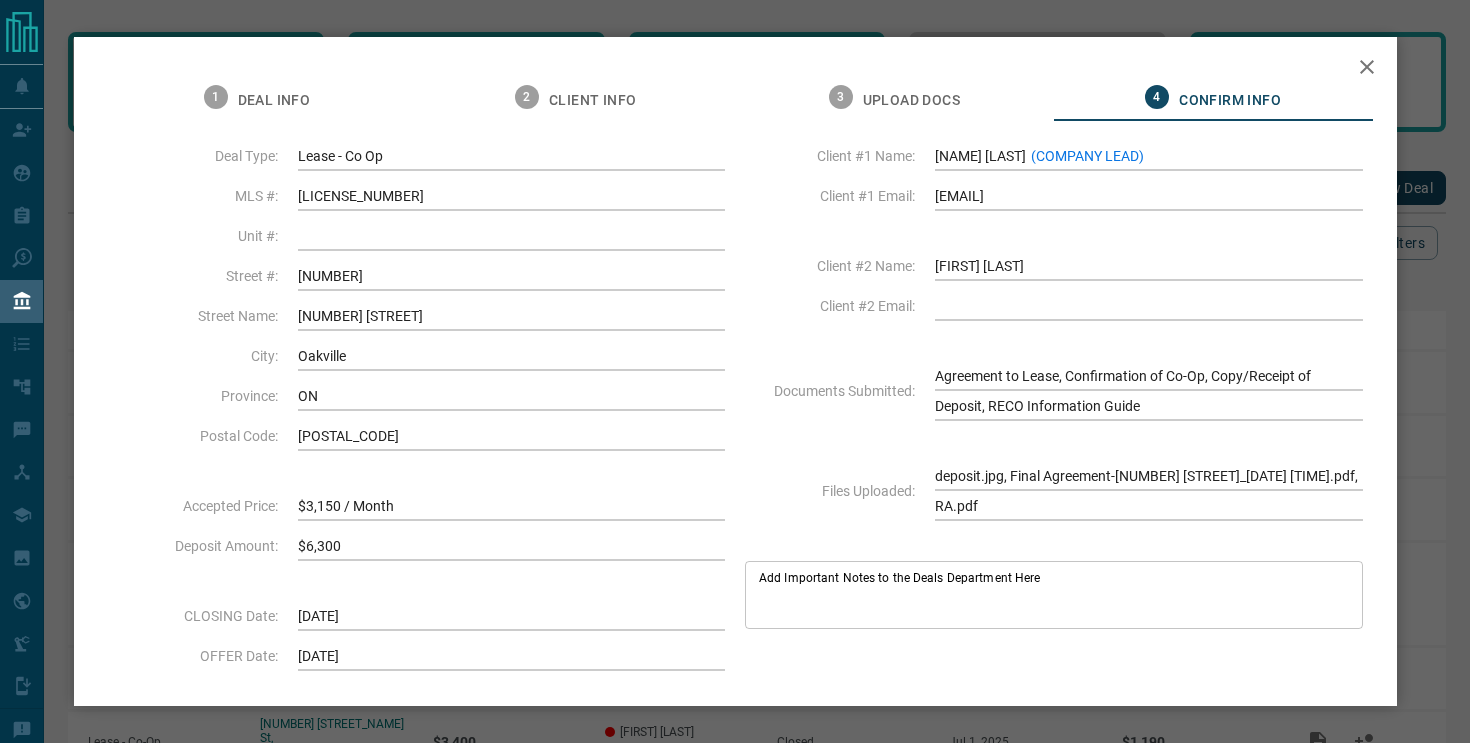 scroll, scrollTop: 195, scrollLeft: 0, axis: vertical 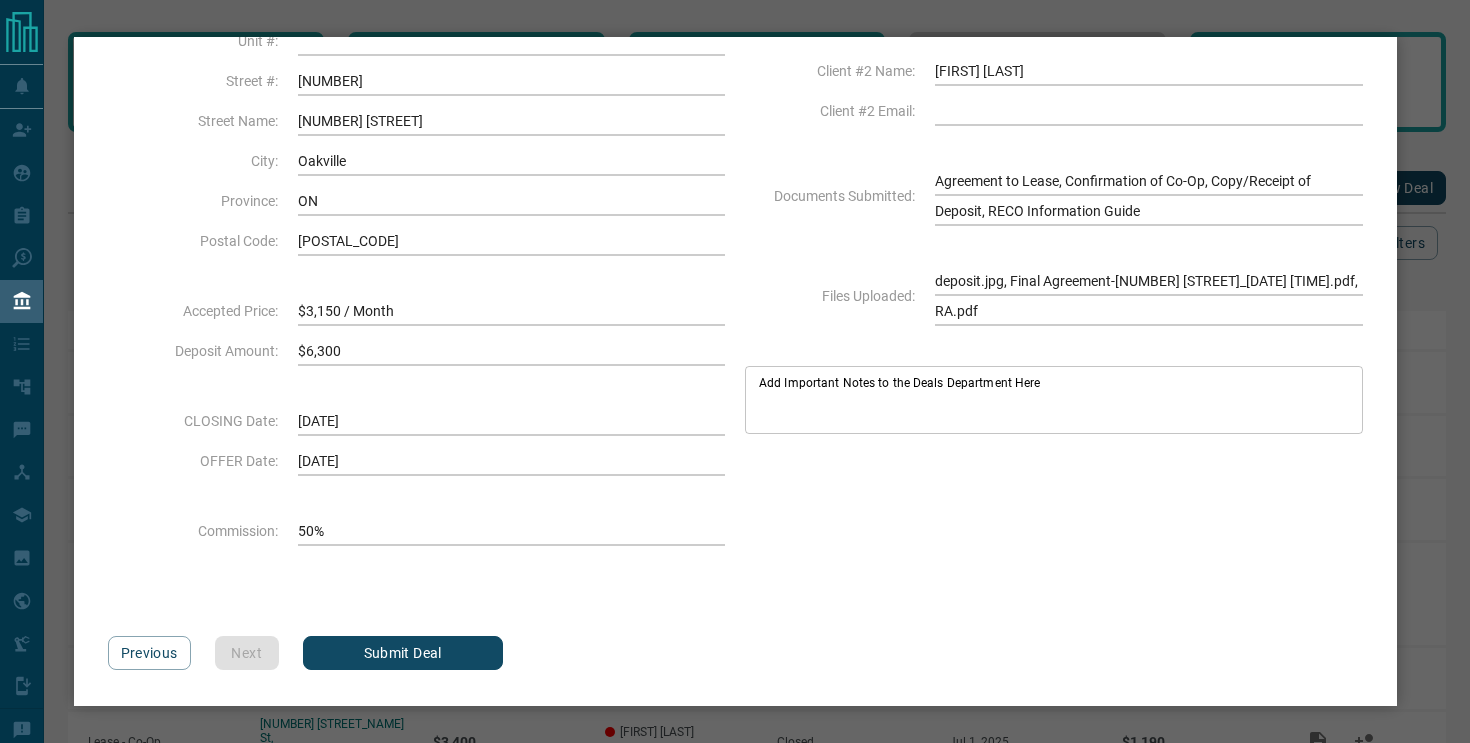 click on "Submit Deal" at bounding box center (403, 653) 